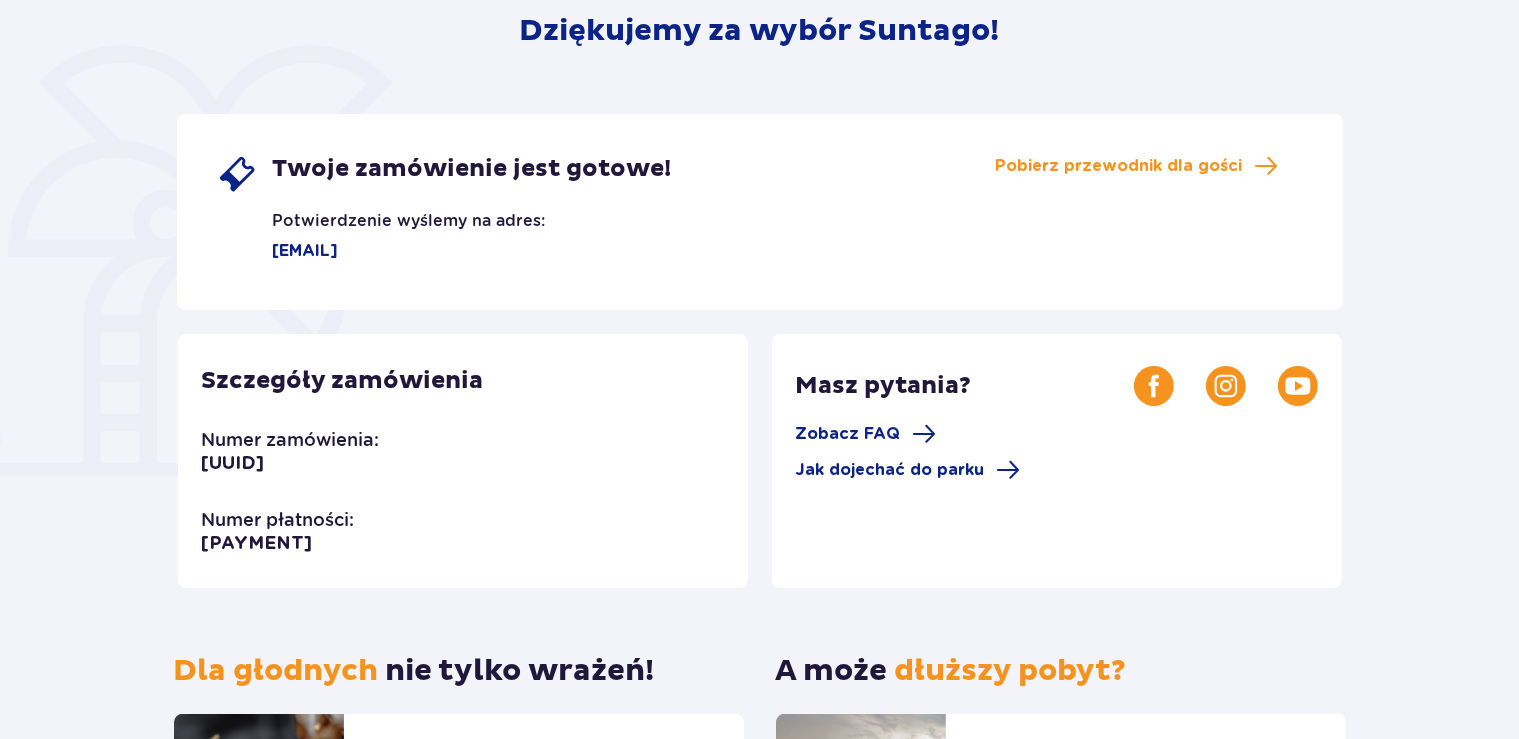 scroll, scrollTop: 128, scrollLeft: 0, axis: vertical 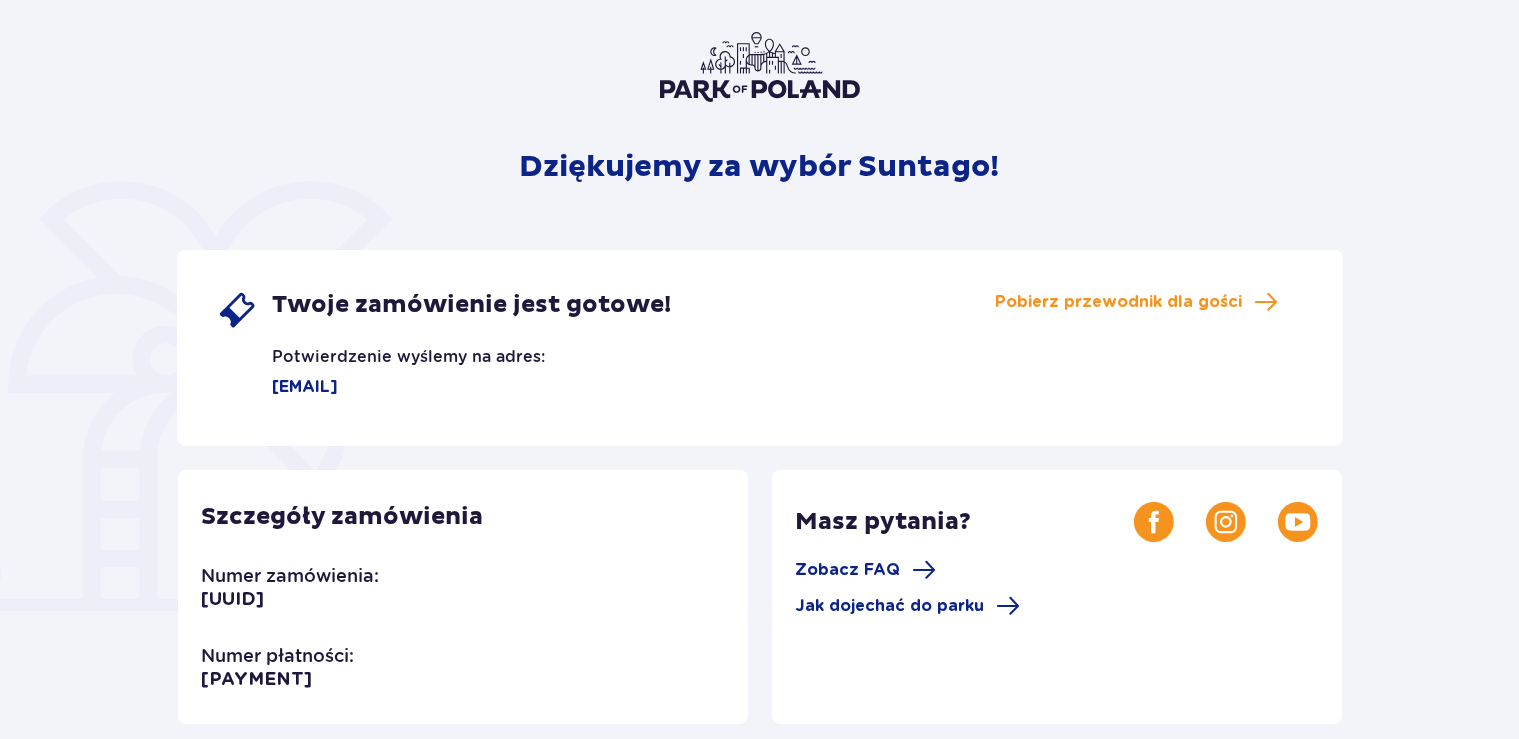 click on "Twoje zamówienie jest gotowe!   Potwierdzenie wyślemy na adres: zosia@siwek.waw.pl Pobierz przewodnik dla gości" at bounding box center (760, 348) 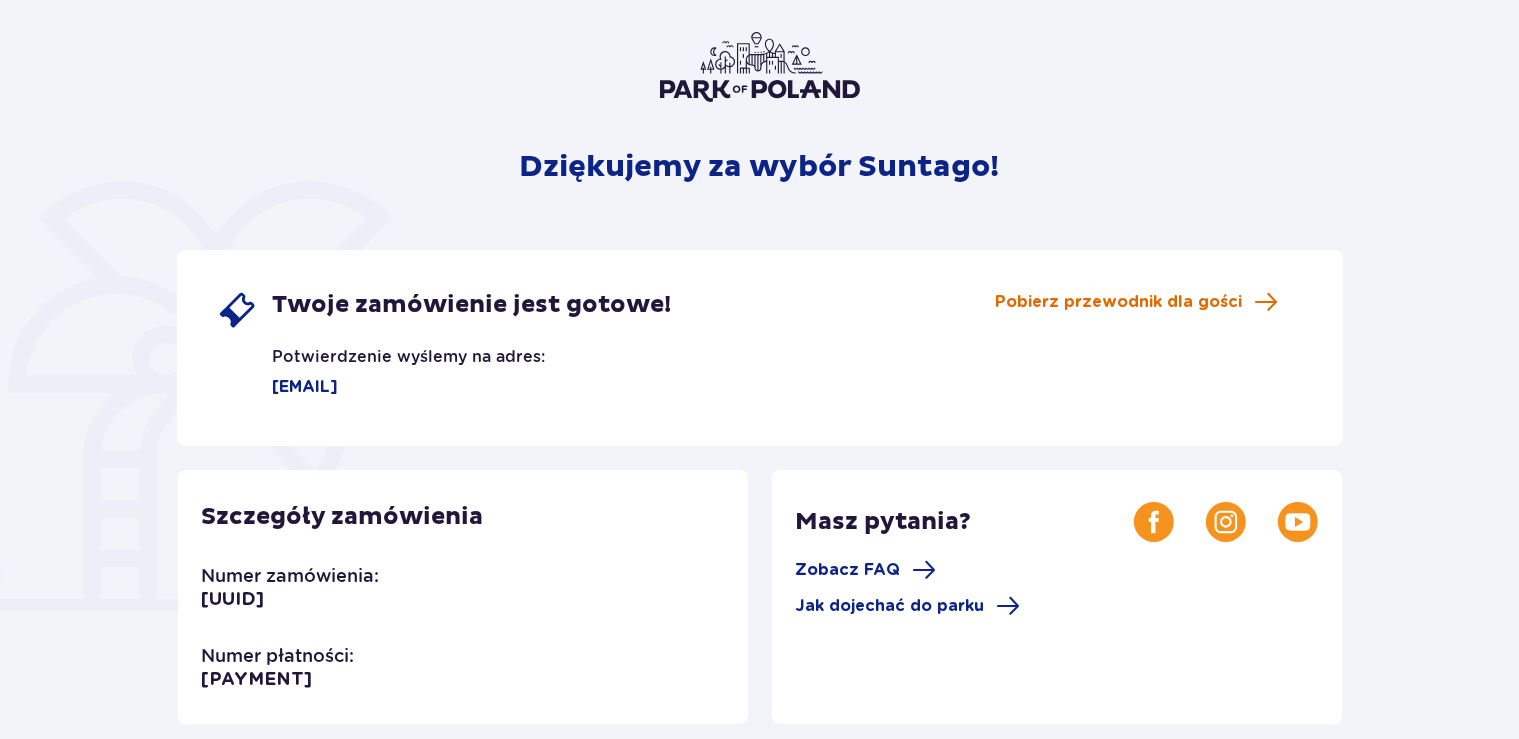 click on "Pobierz przewodnik dla gości" at bounding box center (1119, 302) 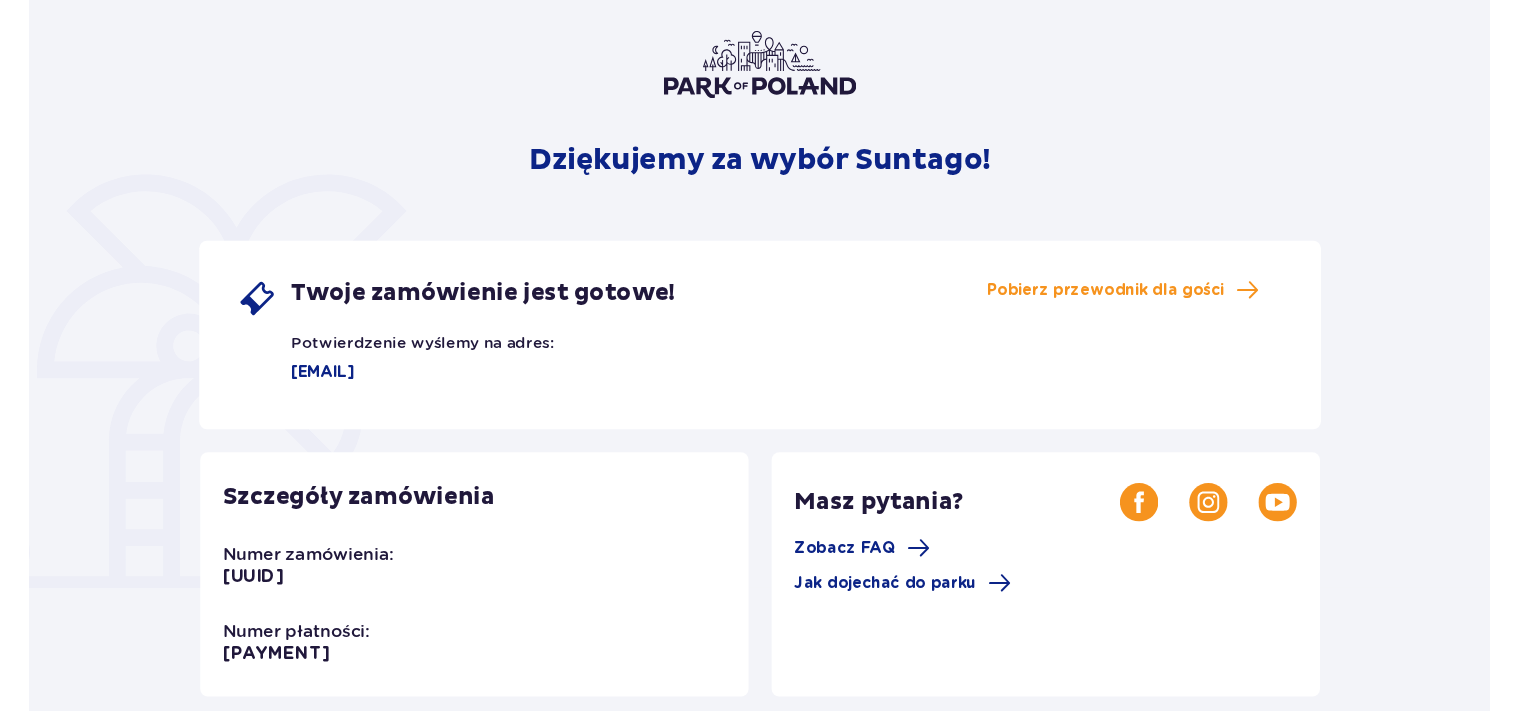 scroll, scrollTop: 555, scrollLeft: 0, axis: vertical 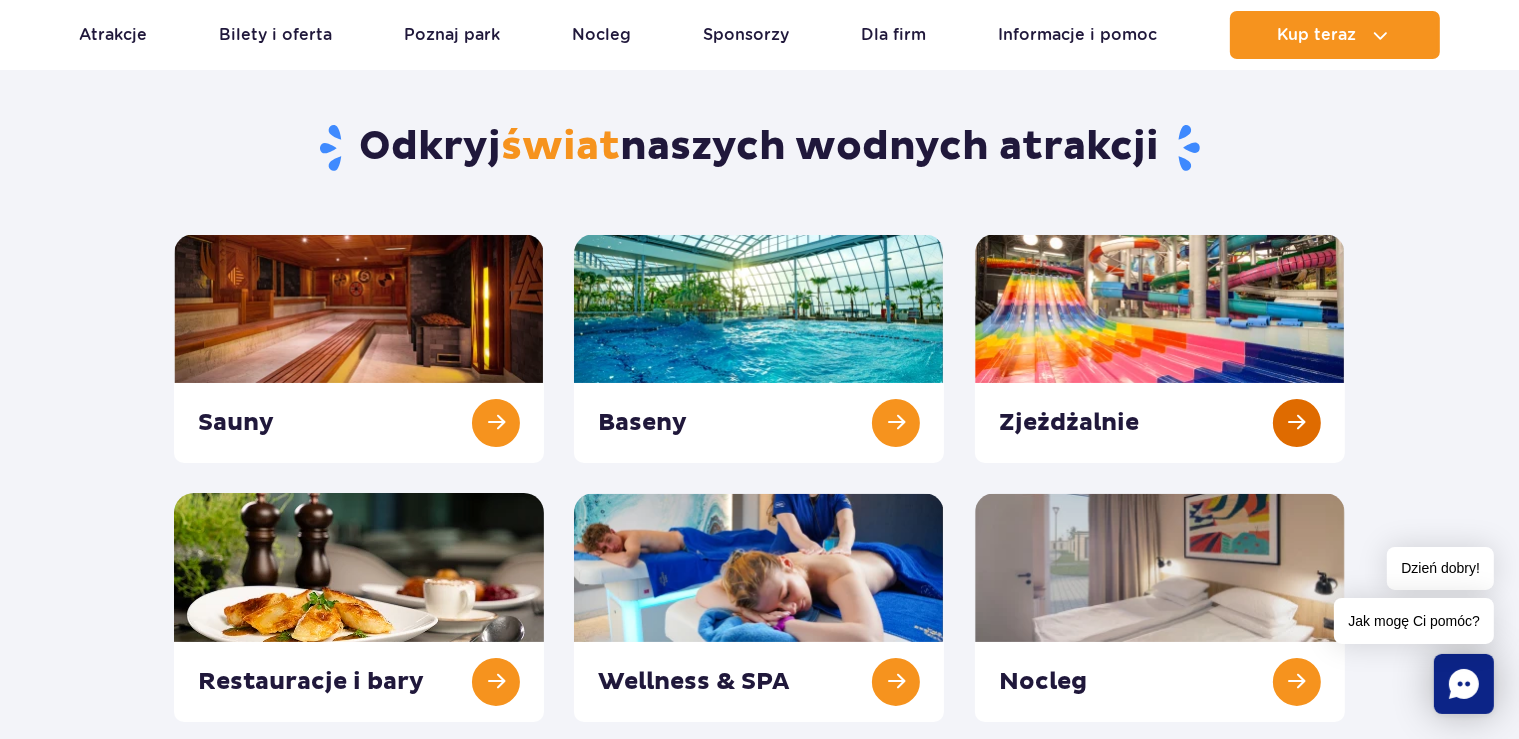 click at bounding box center [1160, 348] 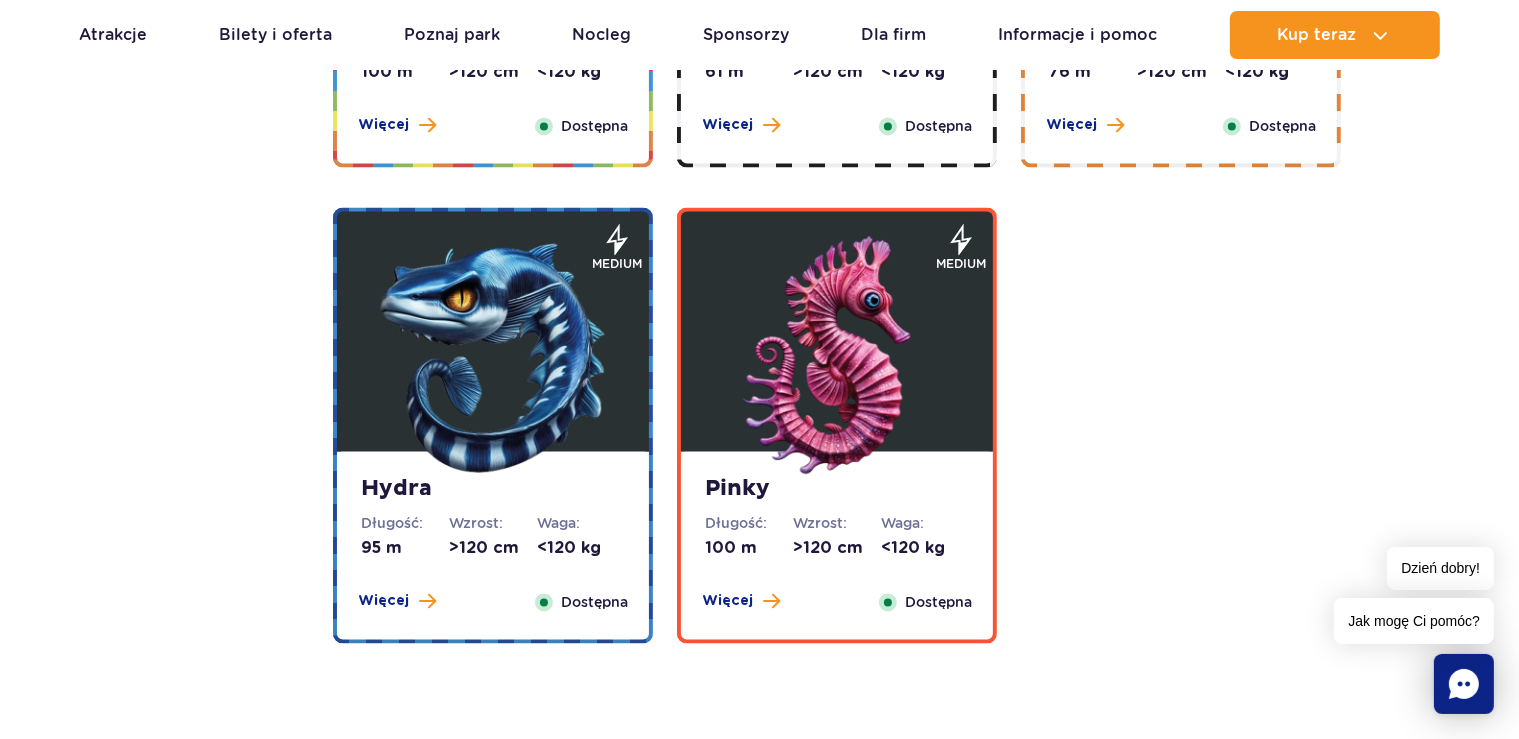 scroll, scrollTop: 3732, scrollLeft: 0, axis: vertical 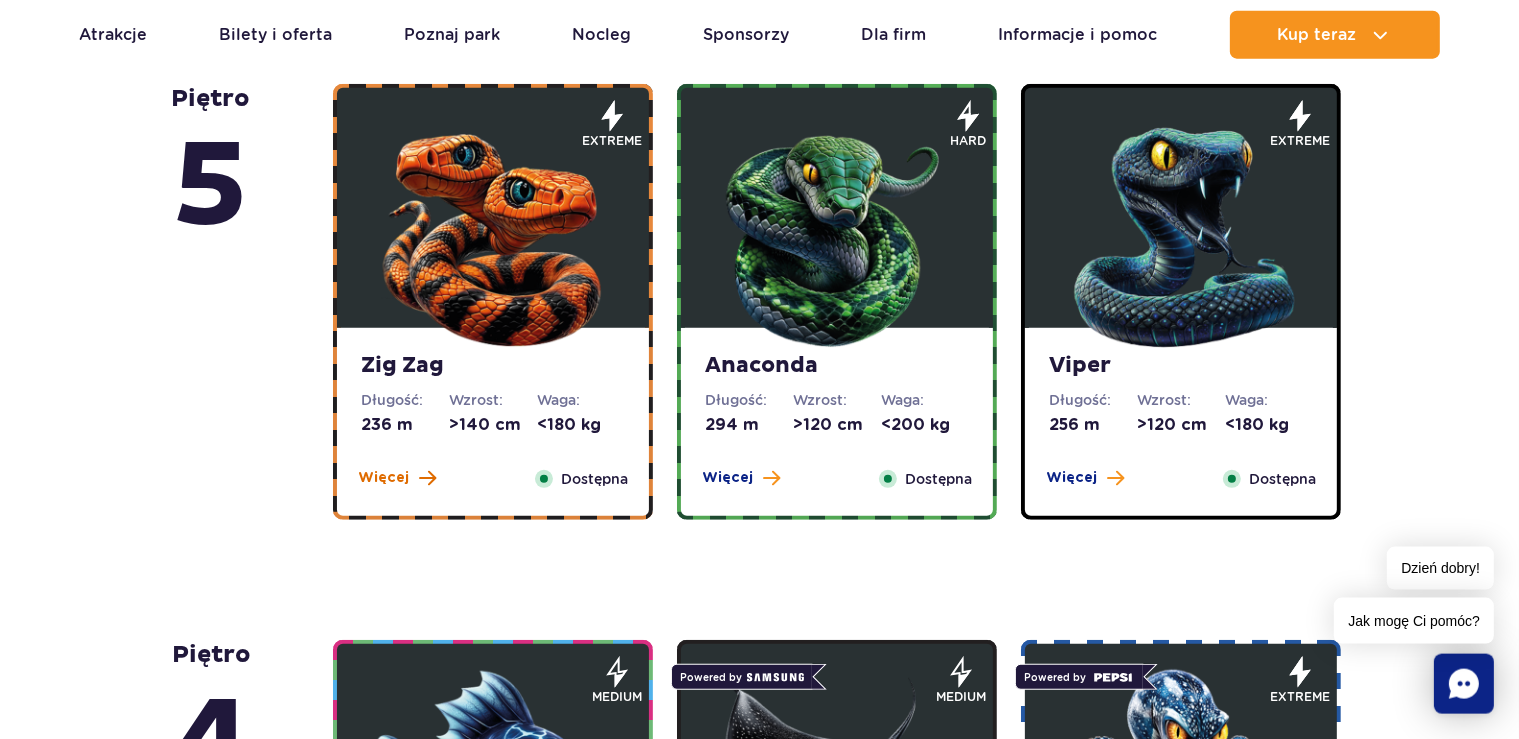 click on "Więcej" at bounding box center (383, 478) 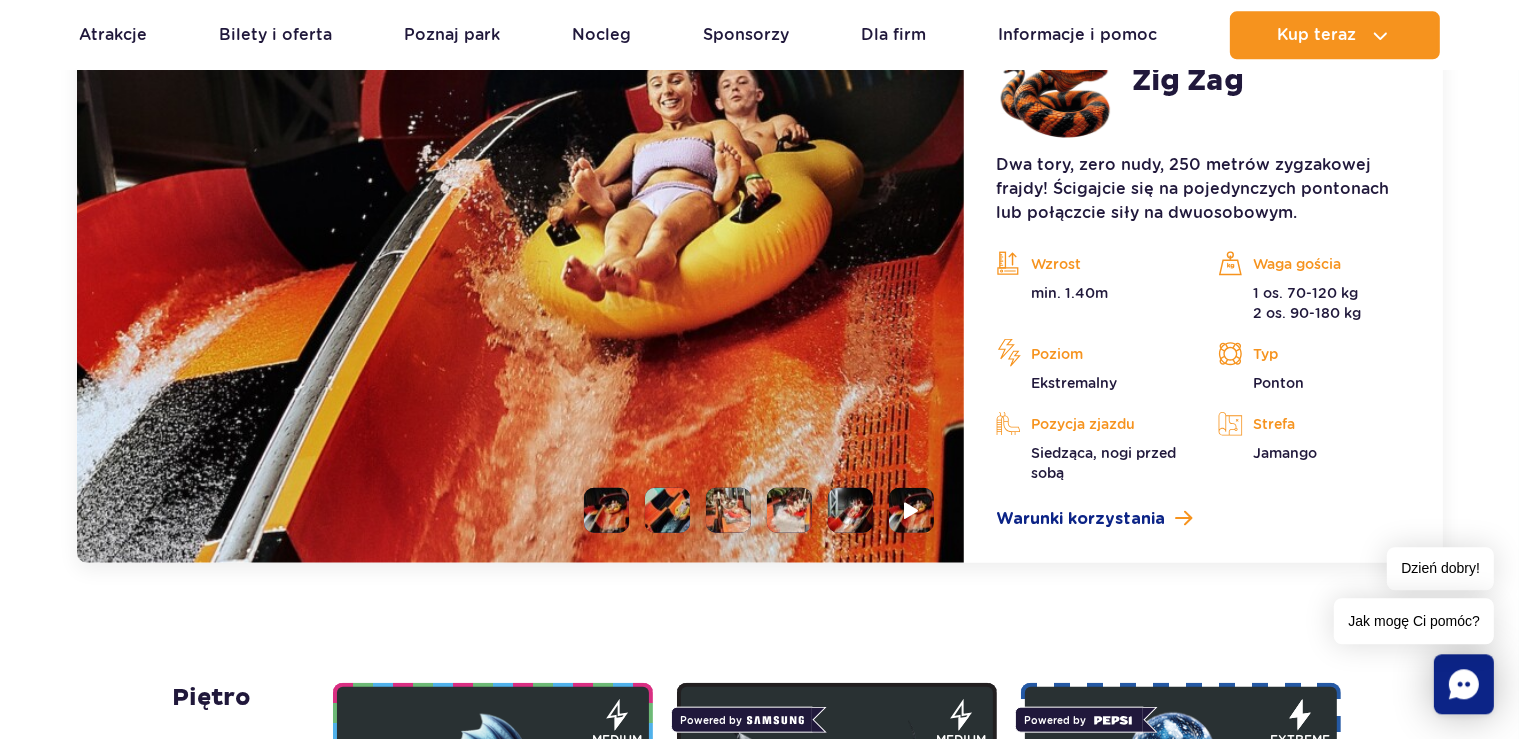 scroll, scrollTop: 1808, scrollLeft: 0, axis: vertical 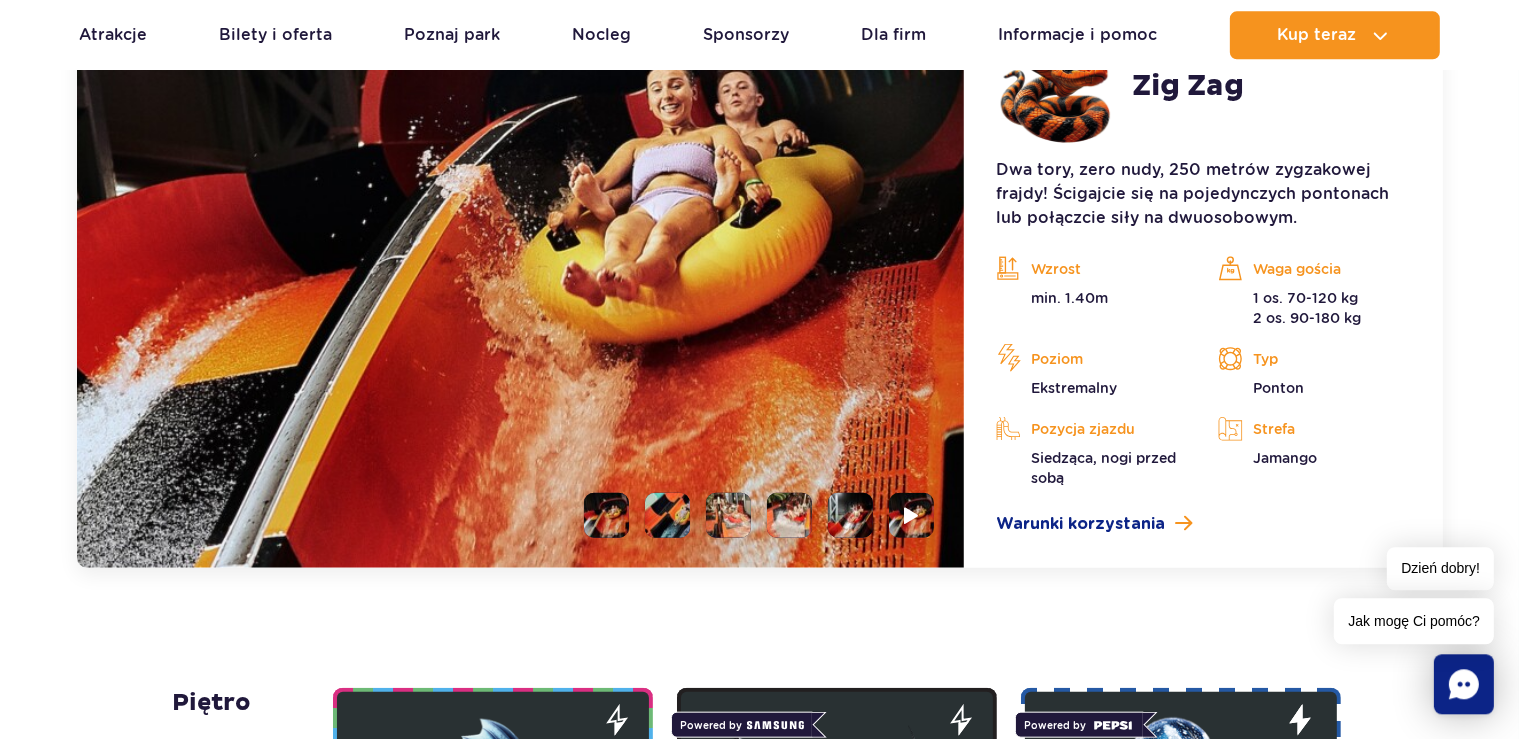 click at bounding box center [606, 514] 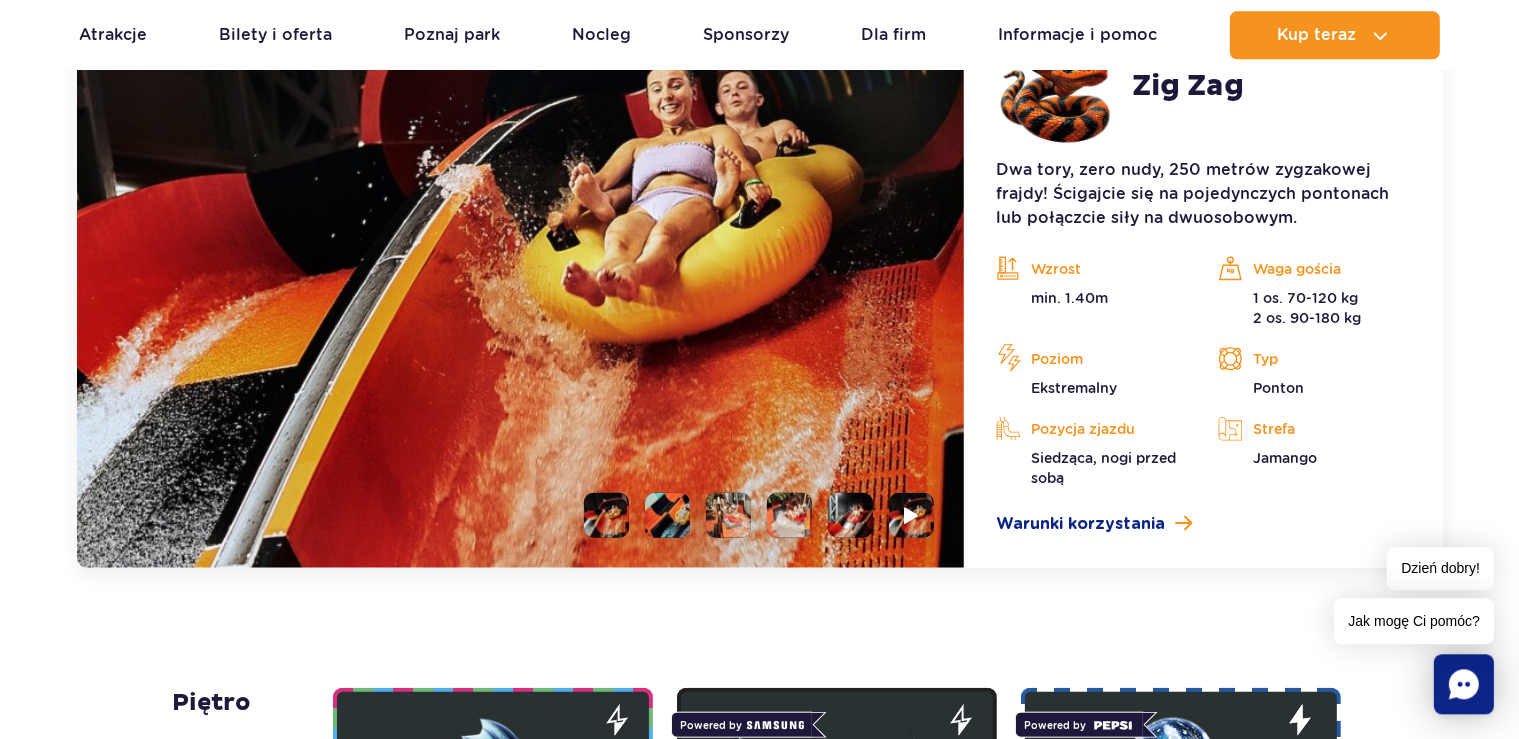 click at bounding box center (728, 514) 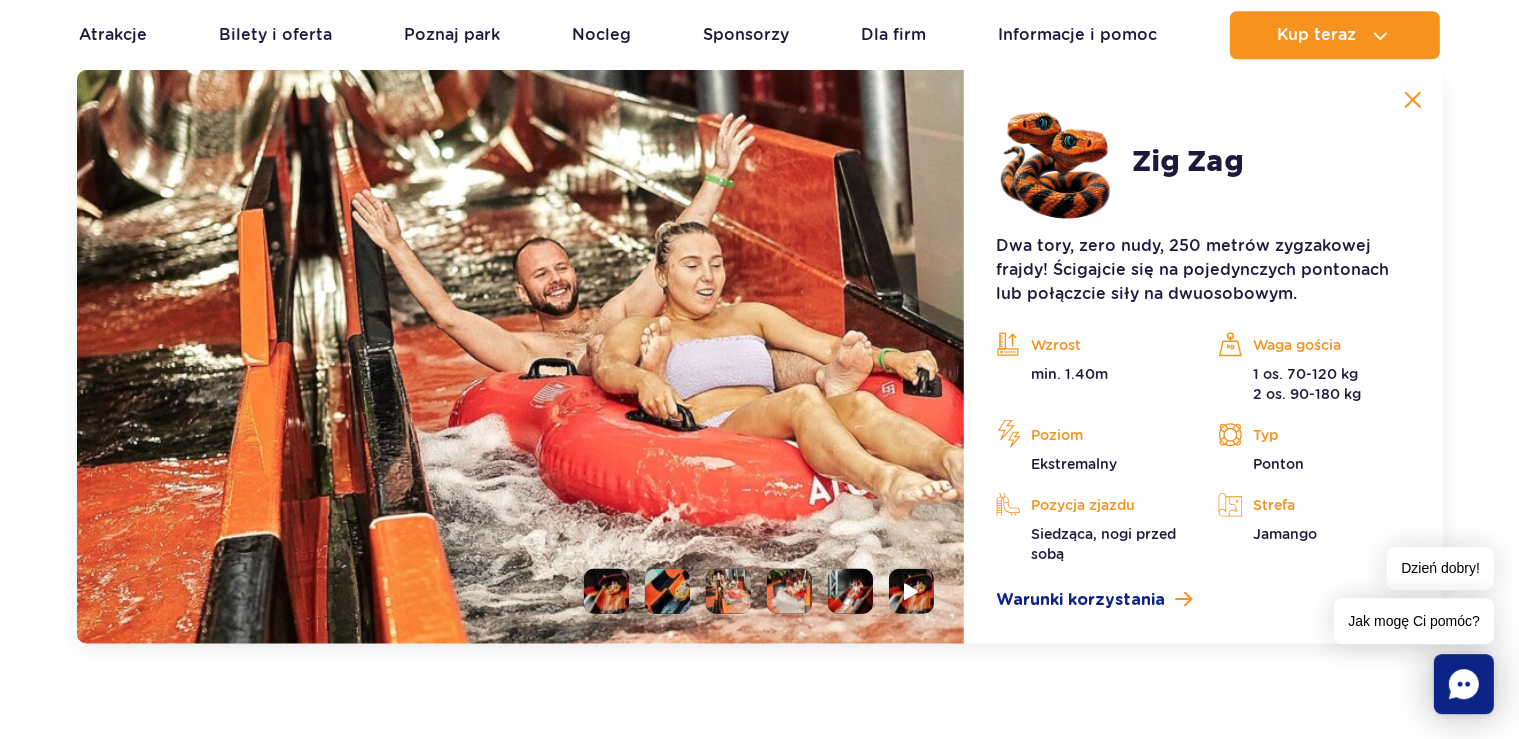 scroll, scrollTop: 1730, scrollLeft: 0, axis: vertical 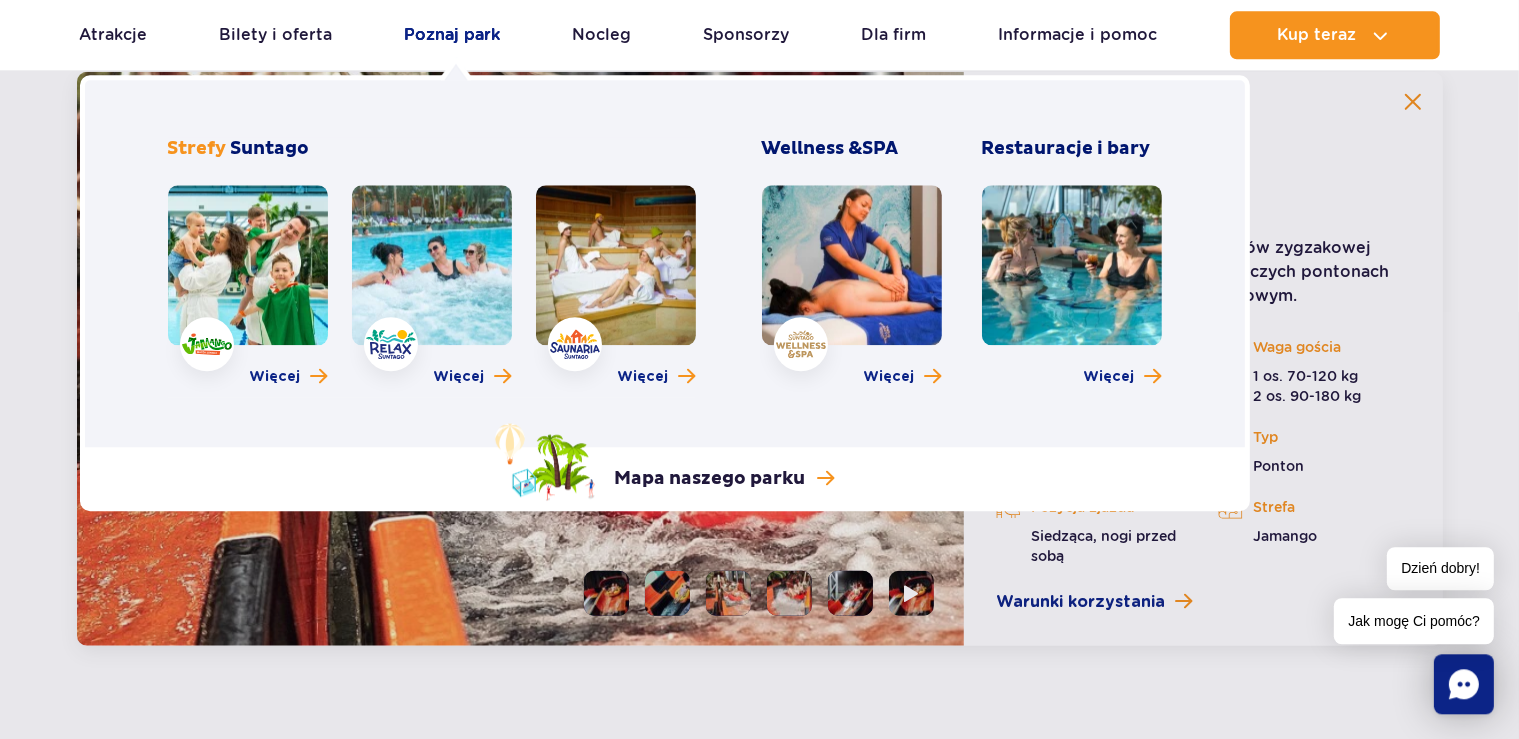 click on "Poznaj park" at bounding box center [453, 35] 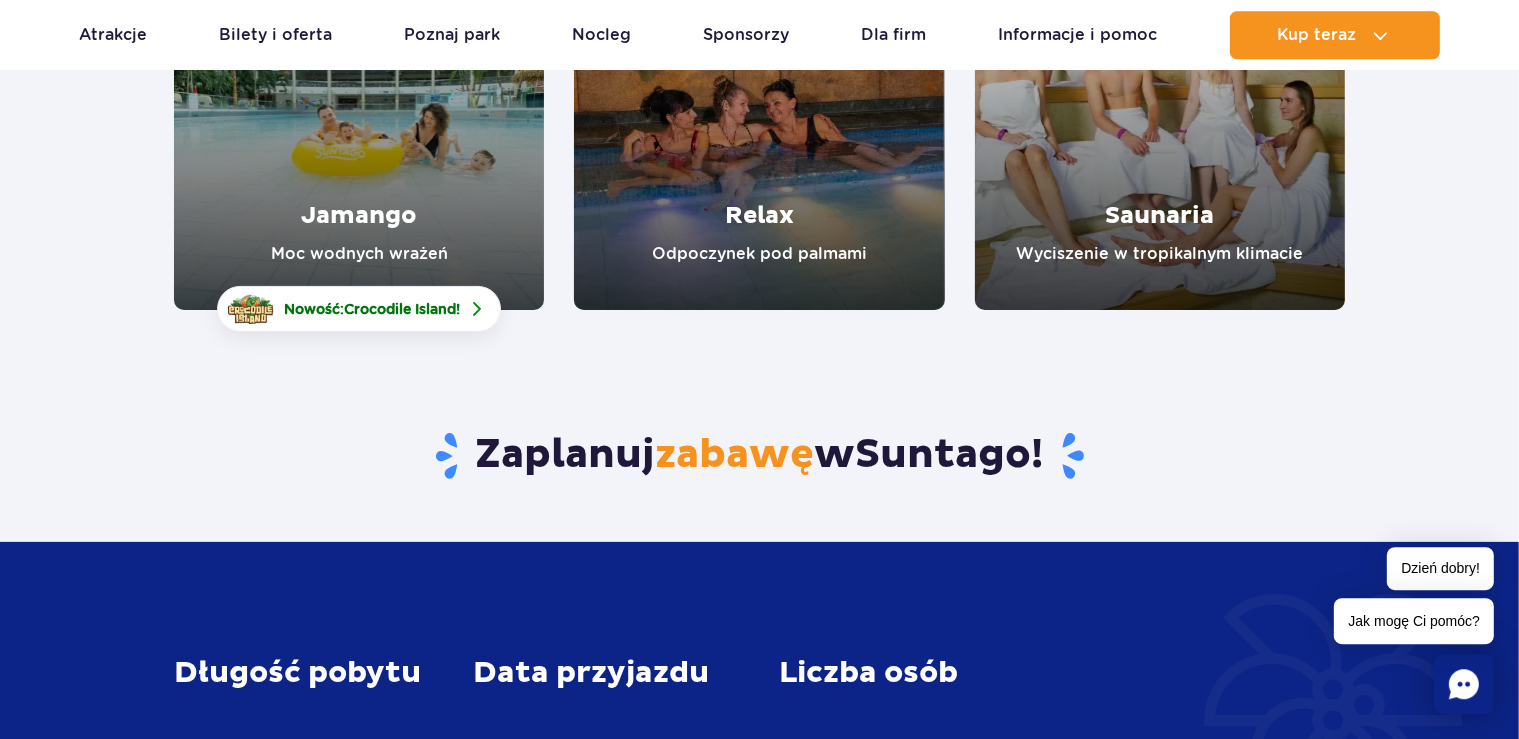 scroll, scrollTop: 430, scrollLeft: 0, axis: vertical 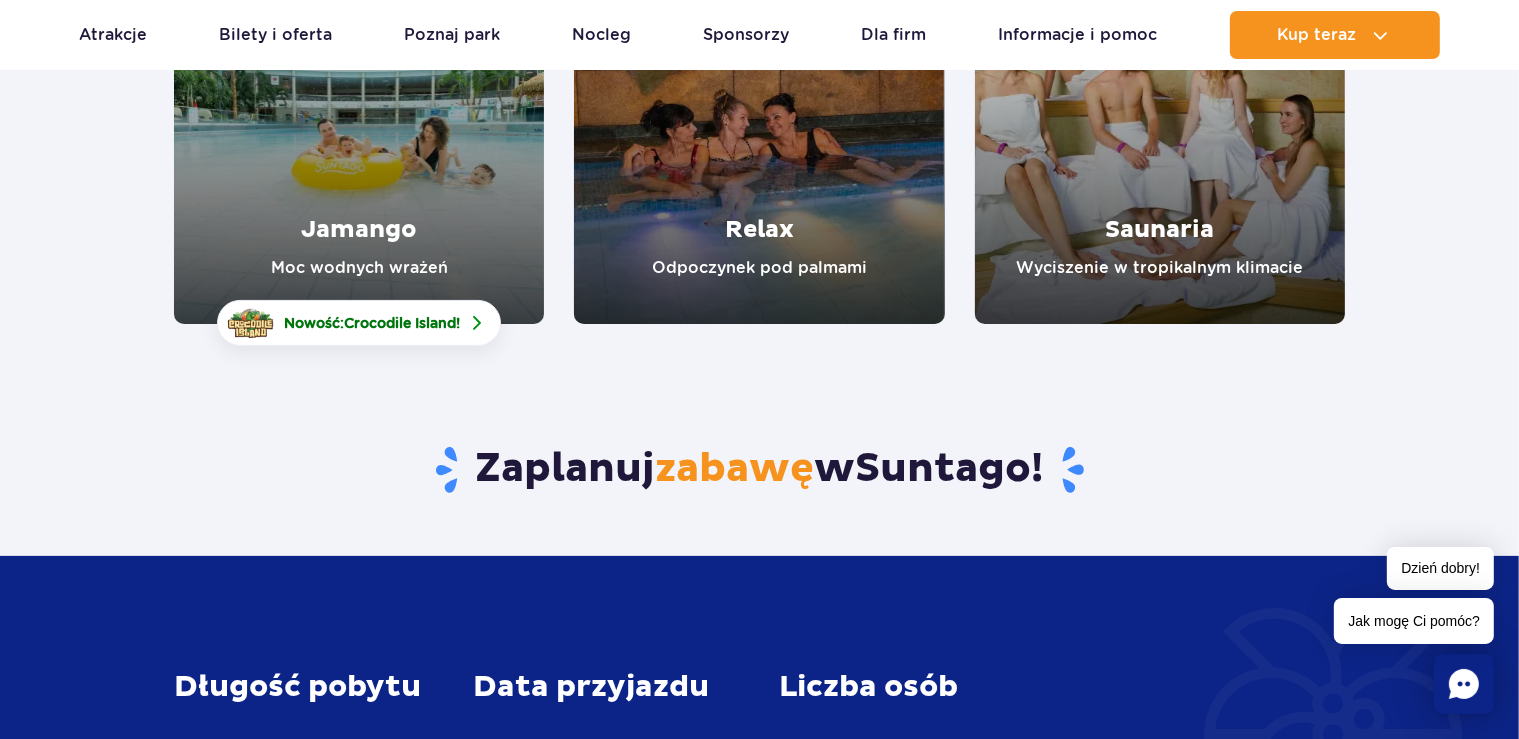 click at bounding box center [359, 139] 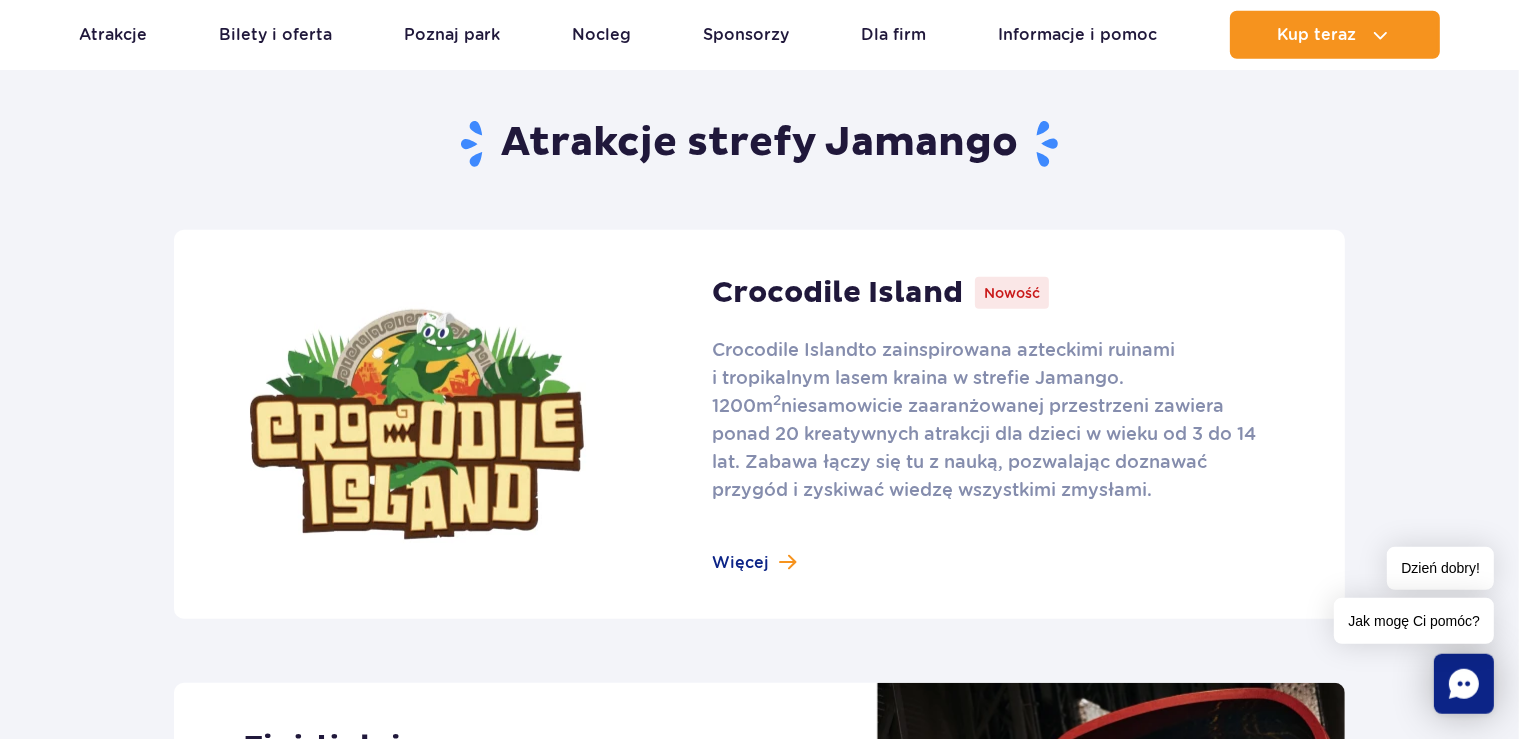 scroll, scrollTop: 1190, scrollLeft: 0, axis: vertical 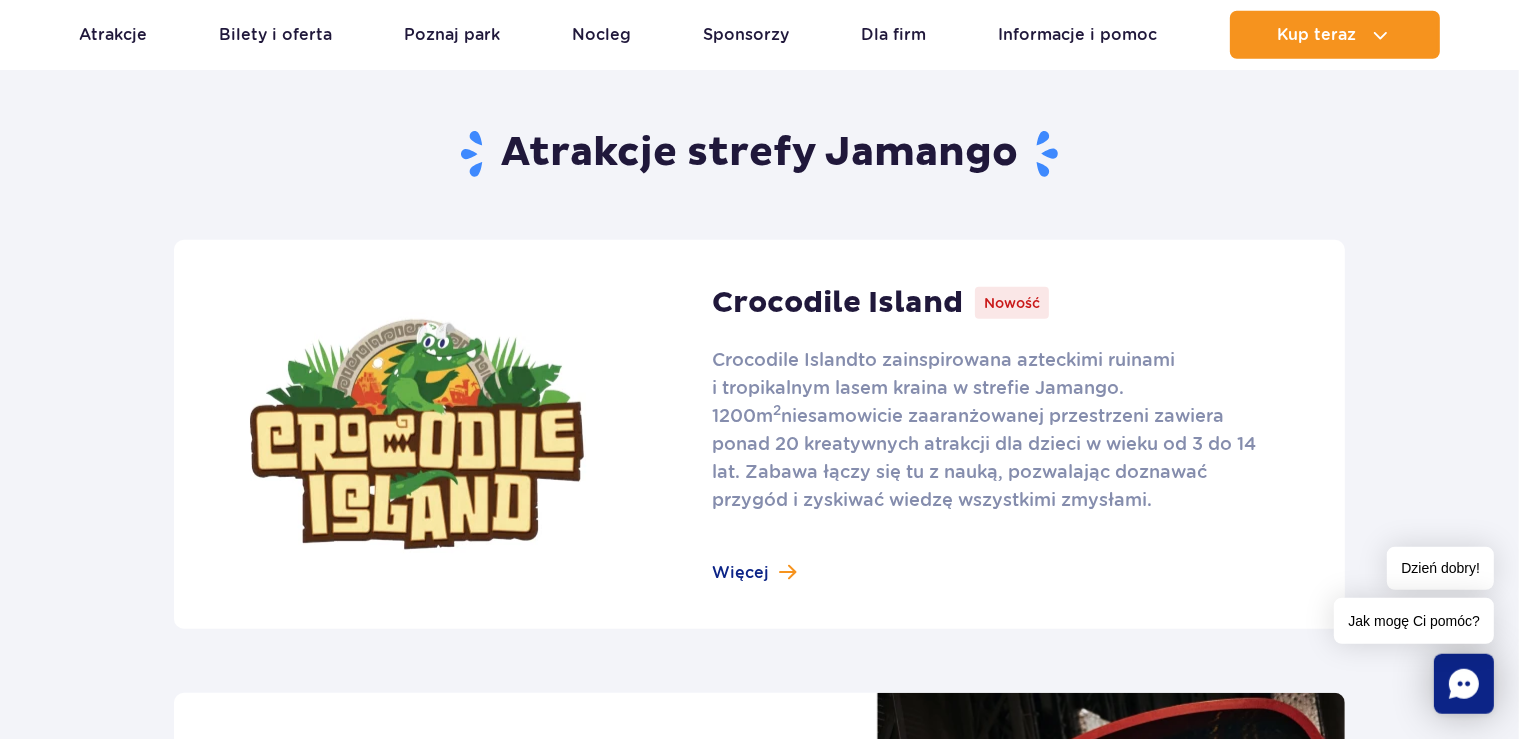 click at bounding box center (759, 434) 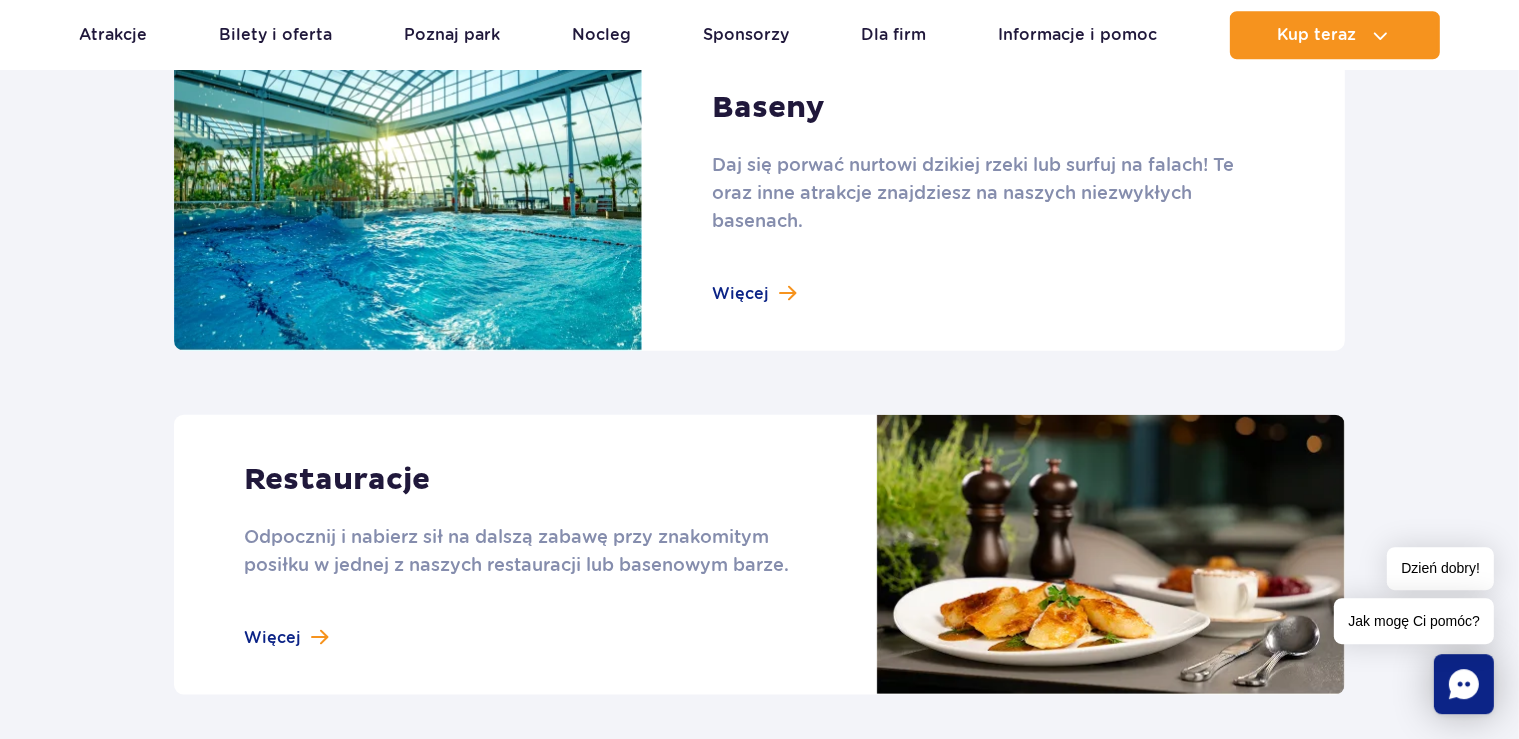scroll, scrollTop: 2198, scrollLeft: 0, axis: vertical 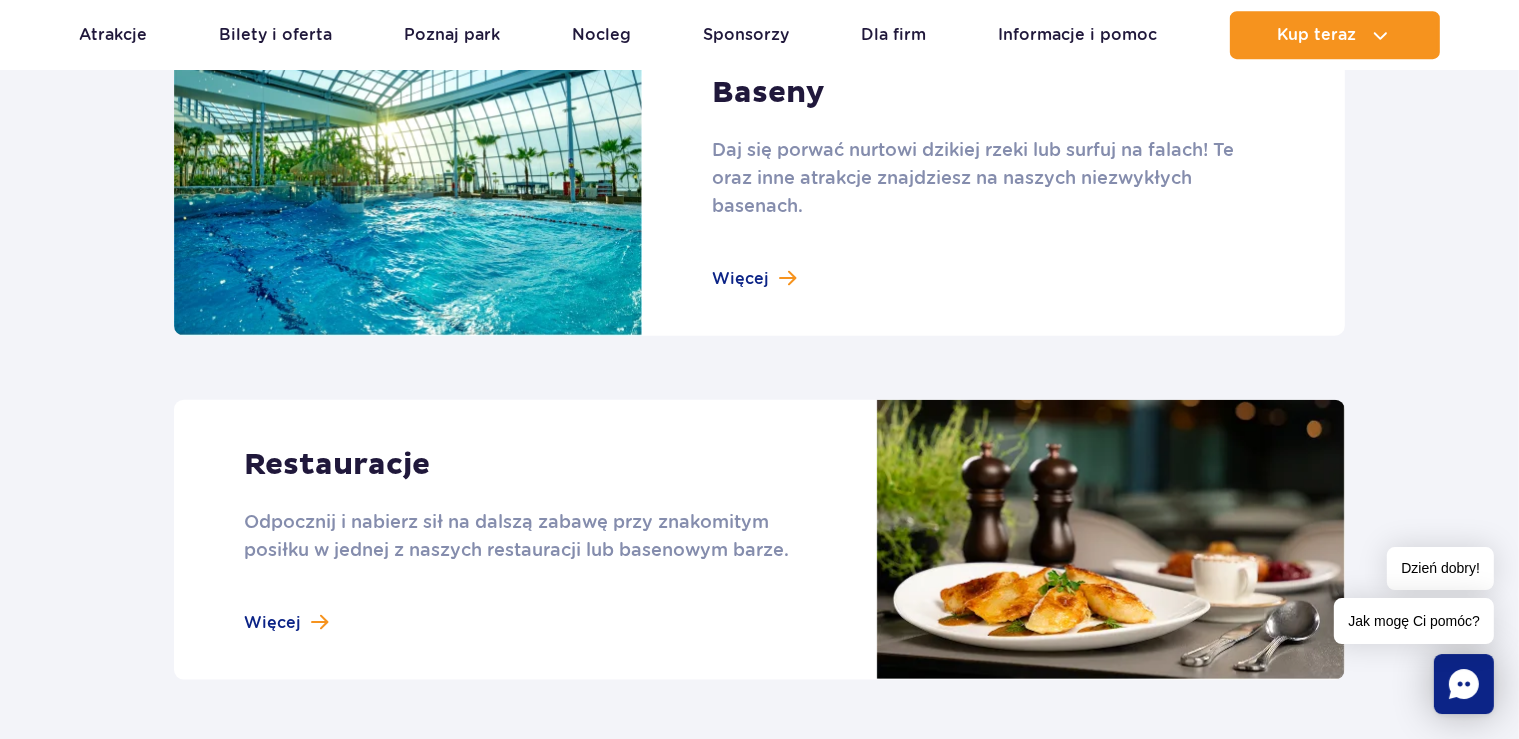 click at bounding box center (759, 183) 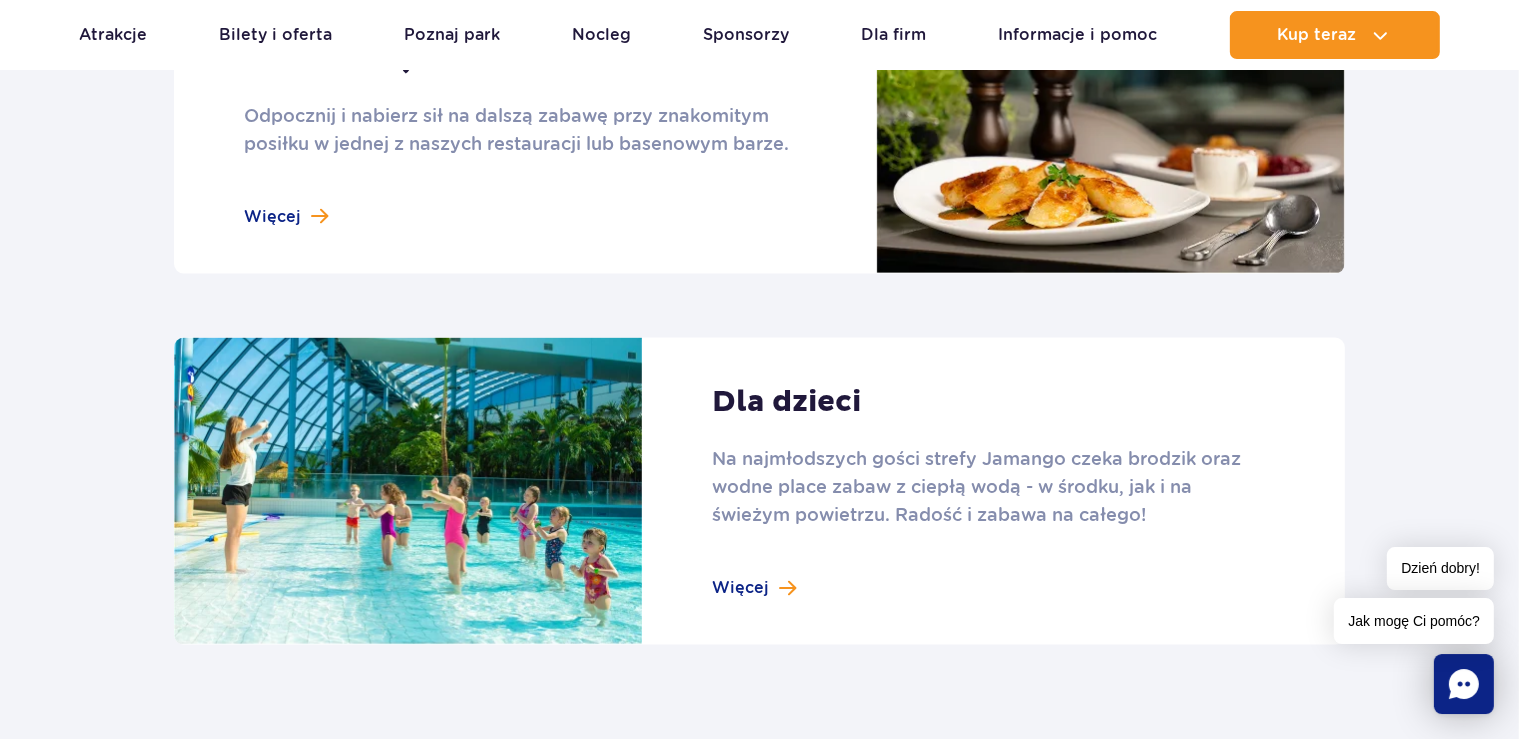 scroll, scrollTop: 2603, scrollLeft: 0, axis: vertical 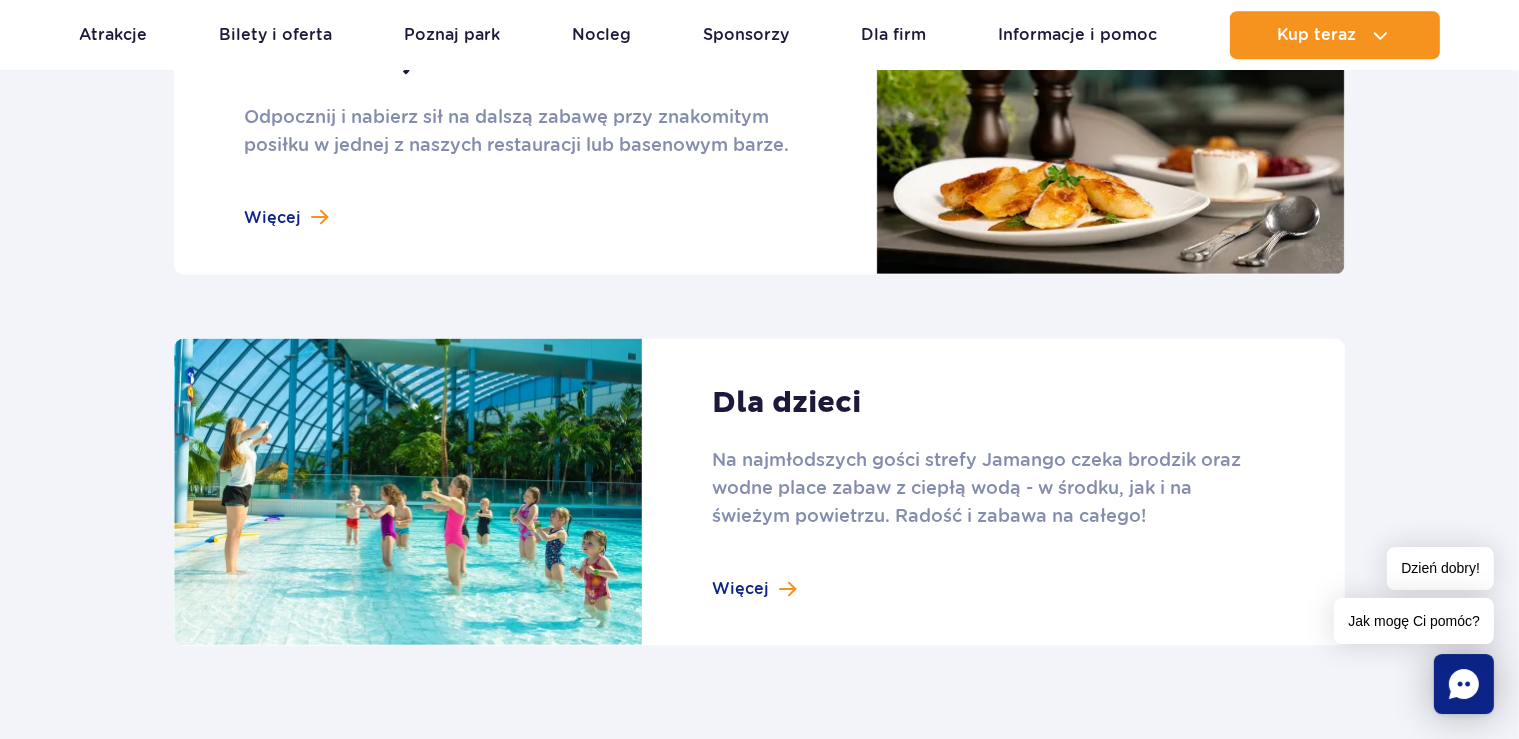 click at bounding box center [759, 135] 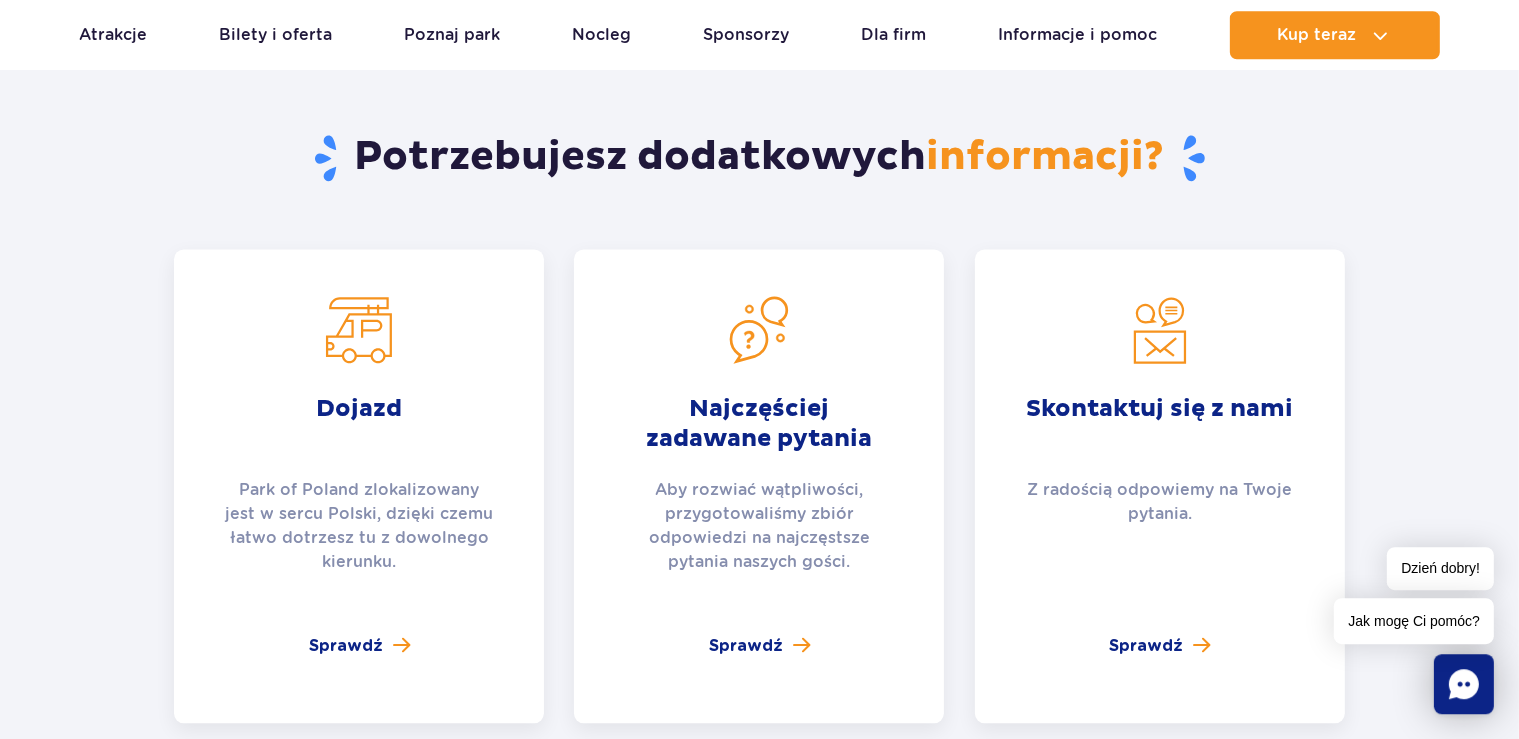 scroll, scrollTop: 4503, scrollLeft: 0, axis: vertical 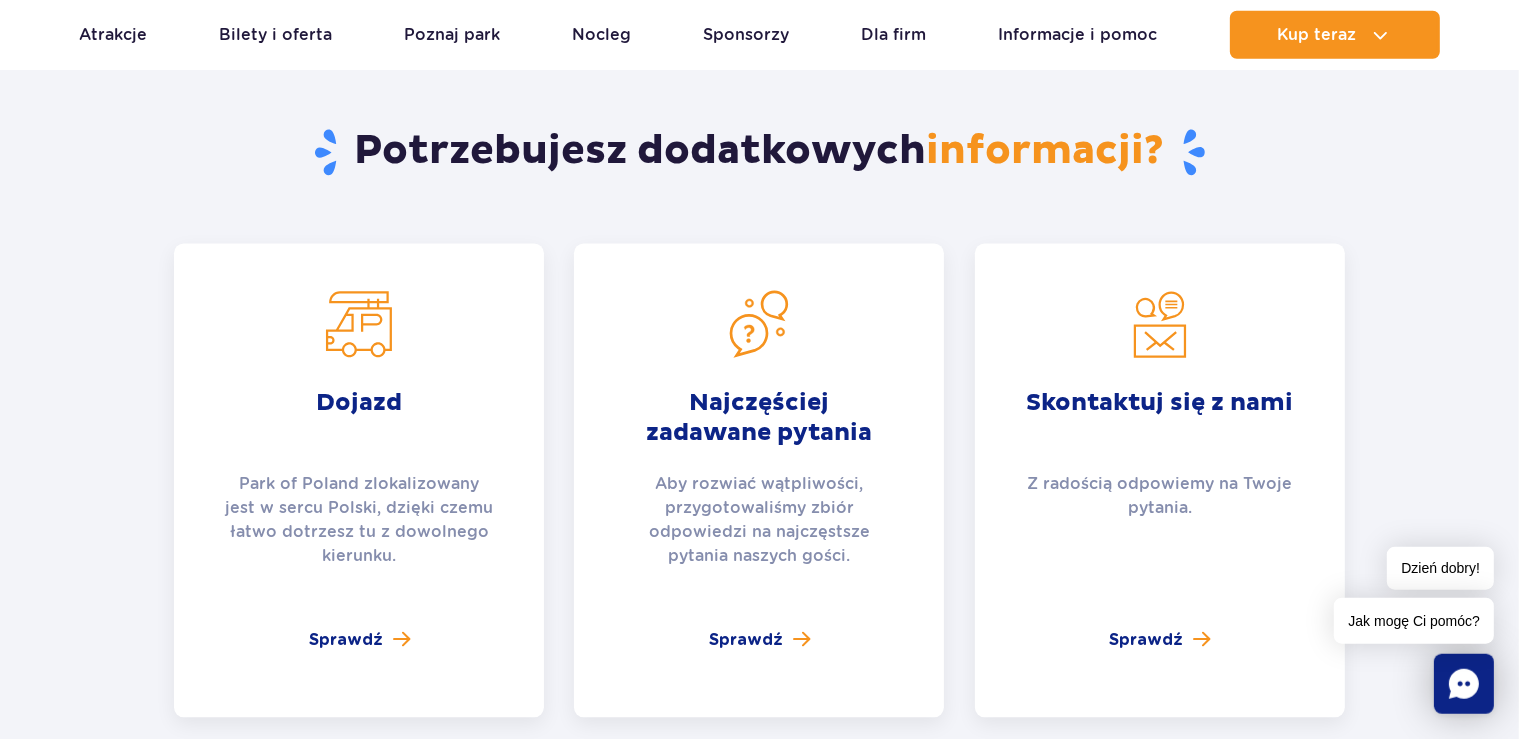 click on "Najczęściej zadawane pytania
Aby rozwiać wątpliwości, przygotowaliśmy zbiór odpowiedzi na najczęstsze pytania naszych gości.
Sprawdź" at bounding box center (759, 481) 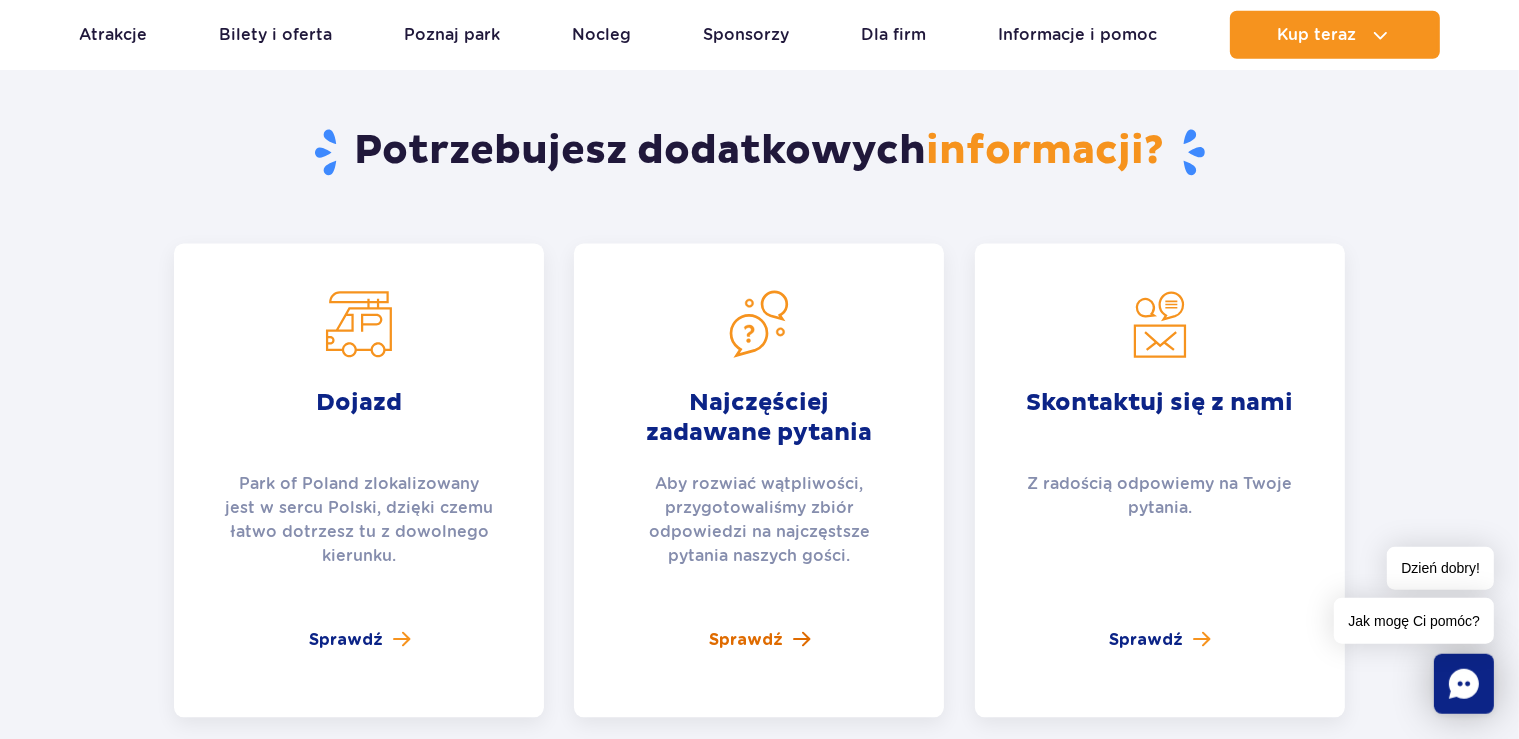 click on "Sprawdź" at bounding box center [746, 641] 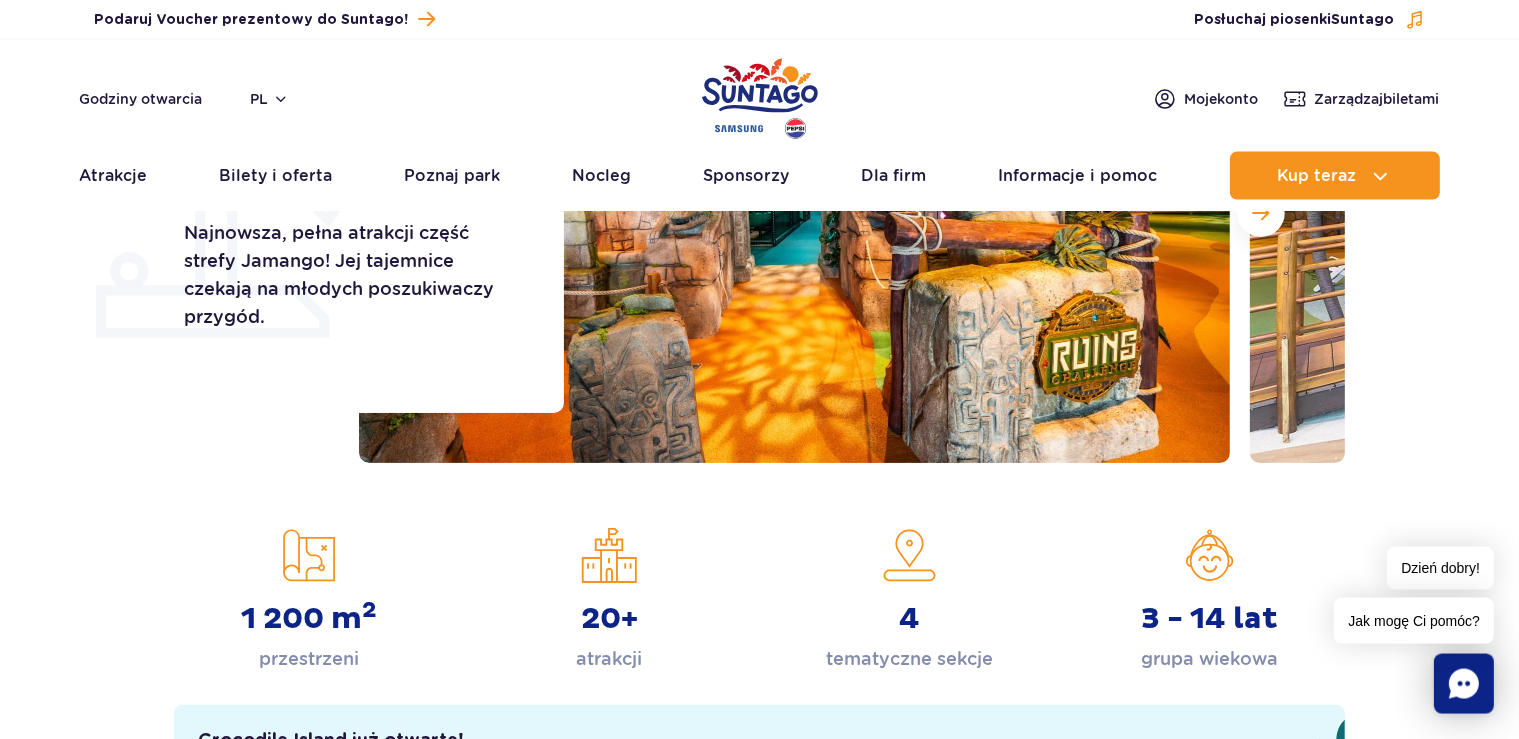 scroll, scrollTop: 382, scrollLeft: 0, axis: vertical 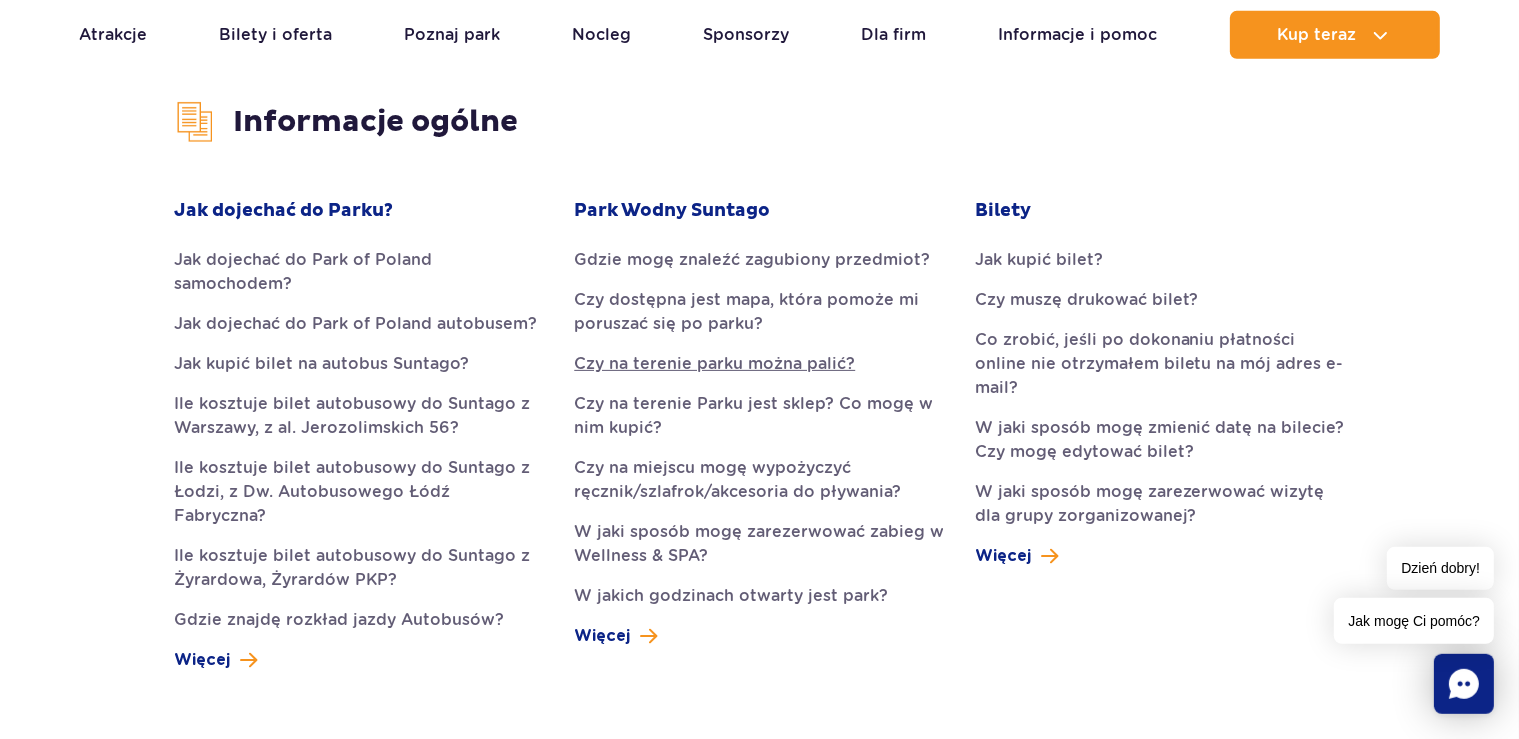 click on "Czy na terenie parku można palić?" at bounding box center (759, 364) 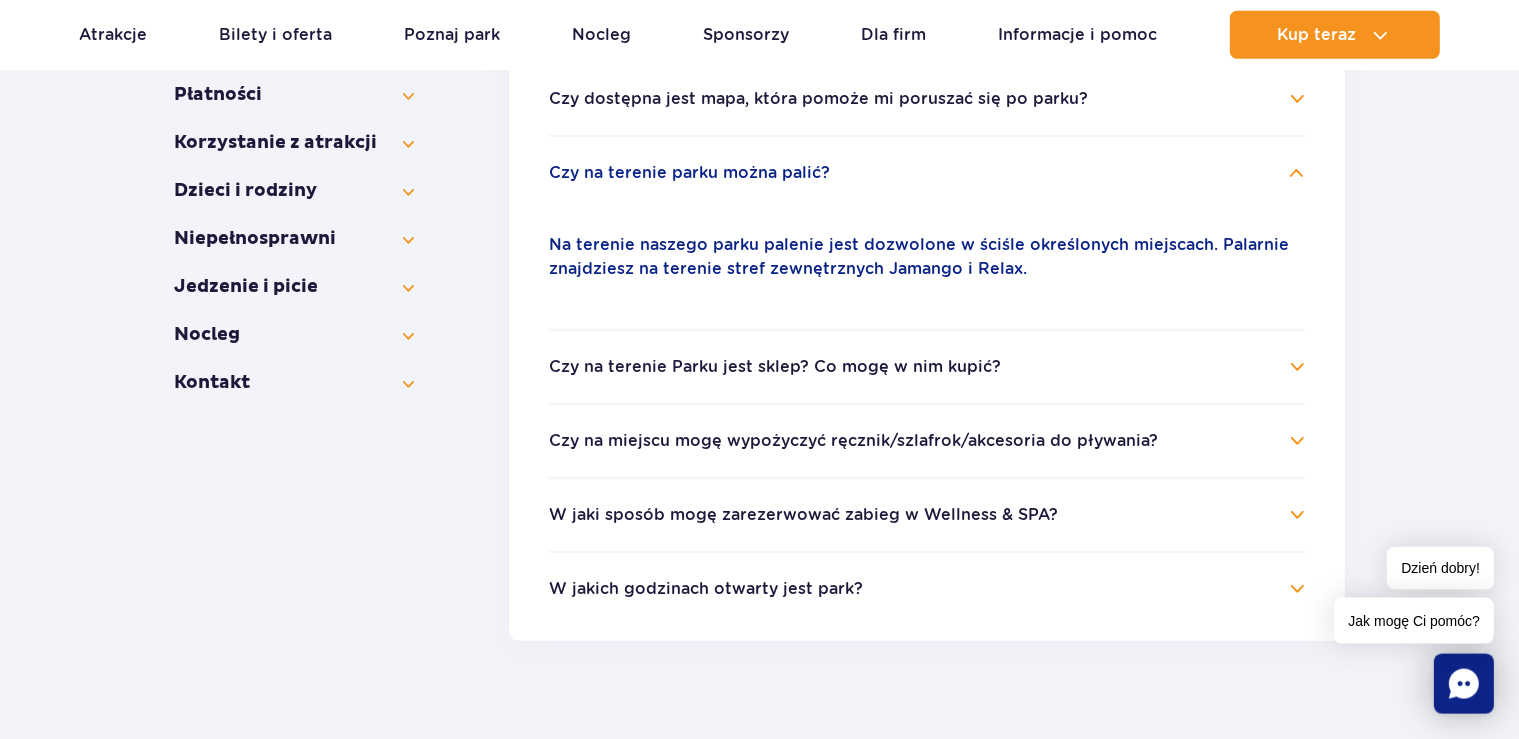 scroll, scrollTop: 572, scrollLeft: 0, axis: vertical 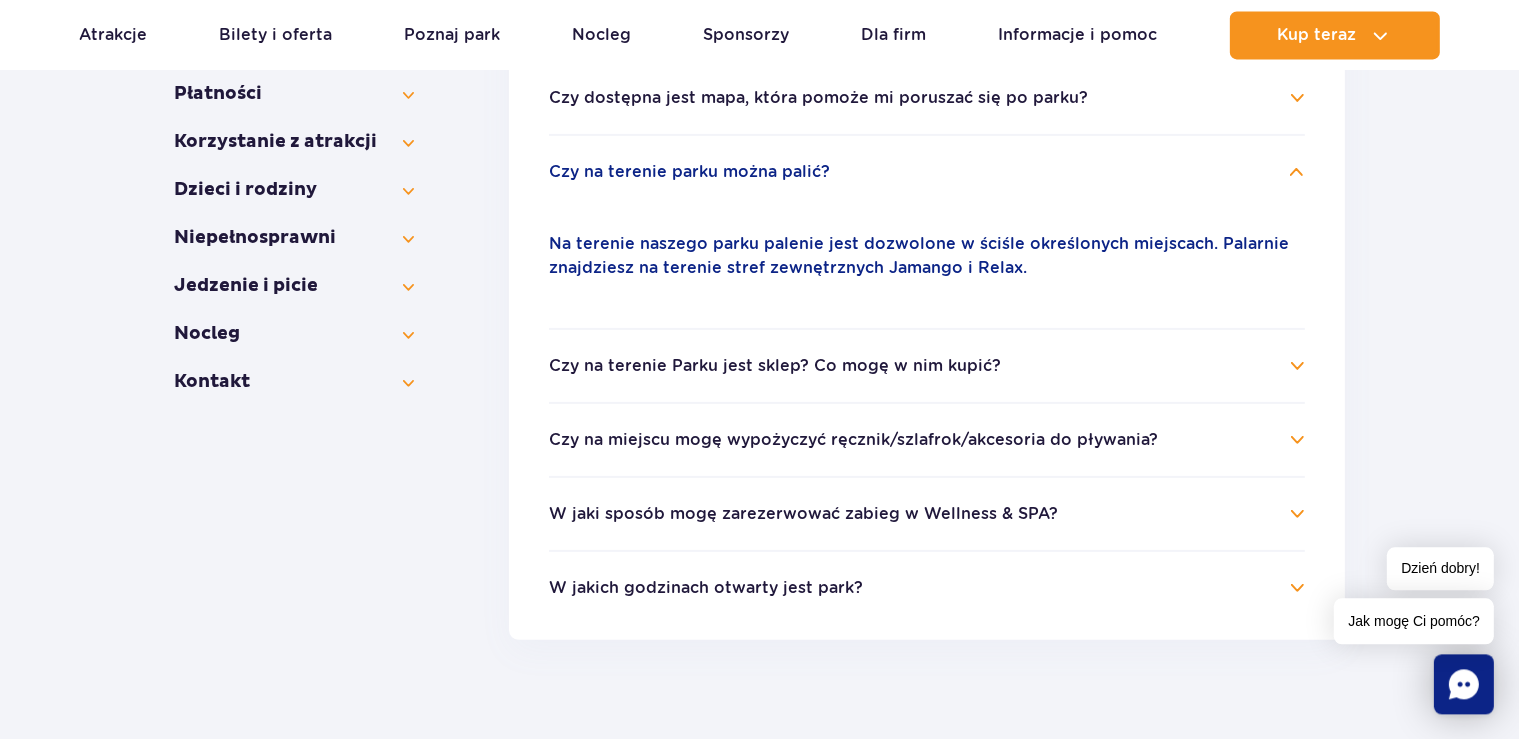 click on "Czy na miejscu mogę wypożyczyć ręcznik/szlafrok/akcesoria do pływania?" at bounding box center (927, 440) 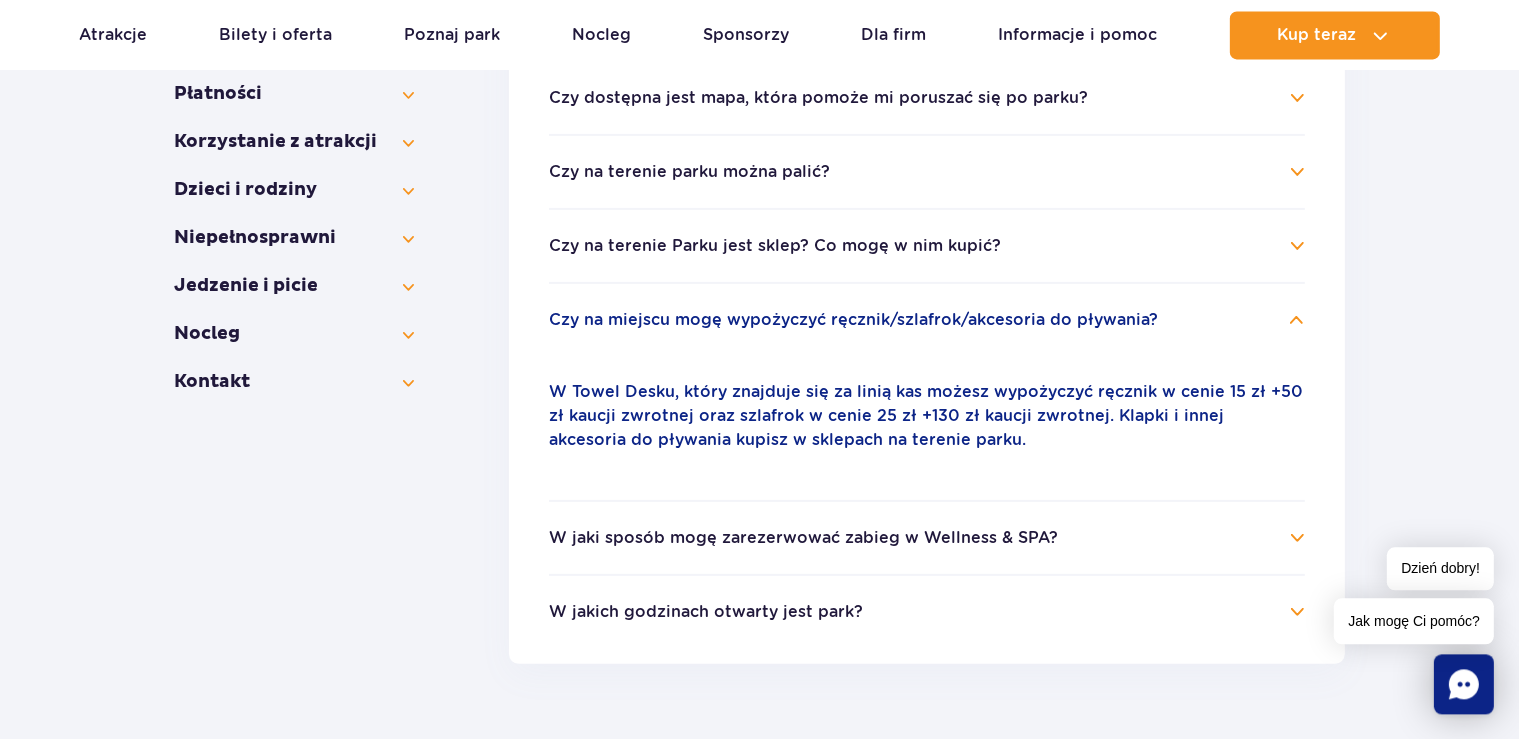 scroll, scrollTop: 572, scrollLeft: 0, axis: vertical 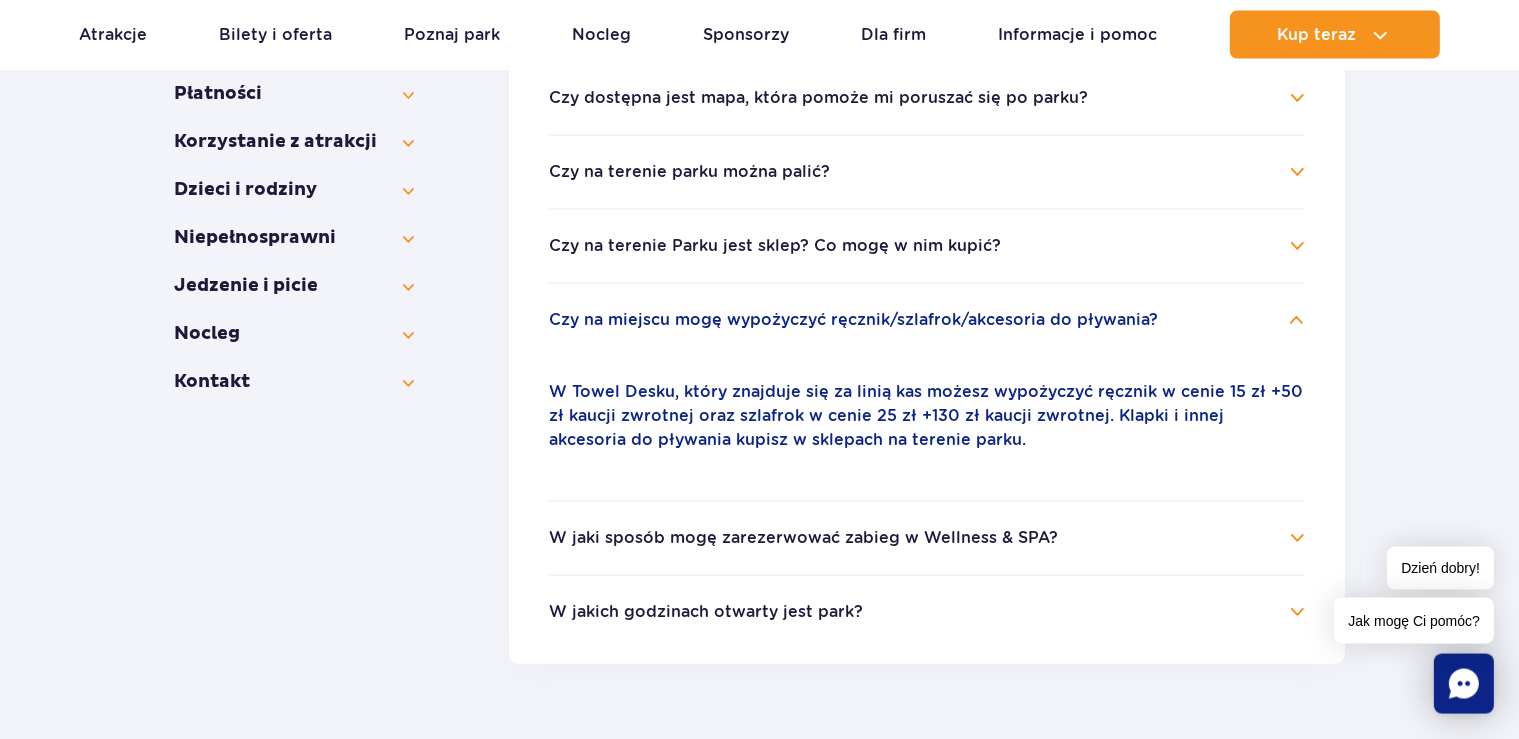 click on "W Towel Desku, który znajduje się za linią kas możesz wypożyczyć ręcznik w cenie 15 zł +50 zł kaucji zwrotnej oraz szlafrok w cenie 25 zł +130 zł kaucji zwrotnej. Klapki i innej akcesoria do pływania kupisz w sklepach na terenie parku." at bounding box center [927, 416] 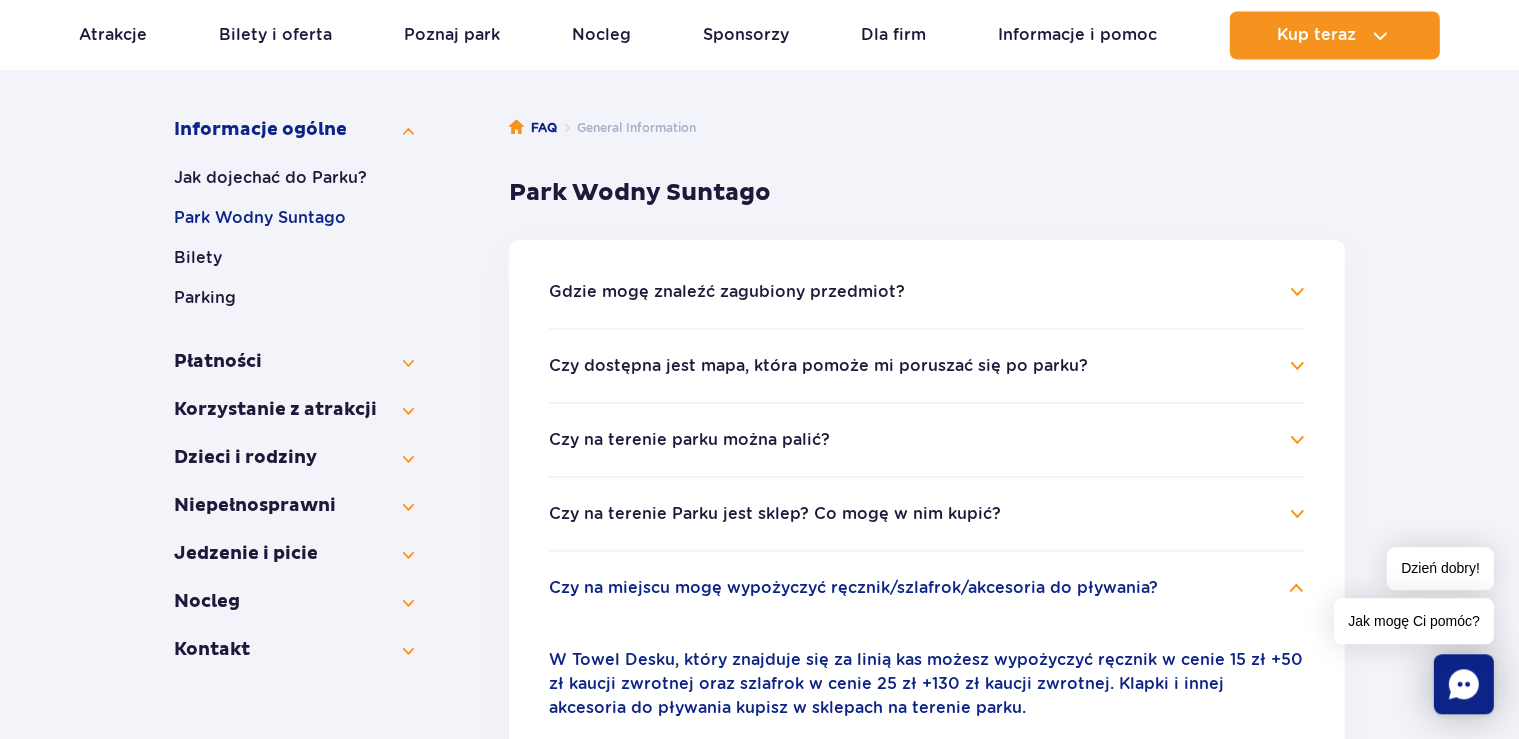 scroll, scrollTop: 302, scrollLeft: 0, axis: vertical 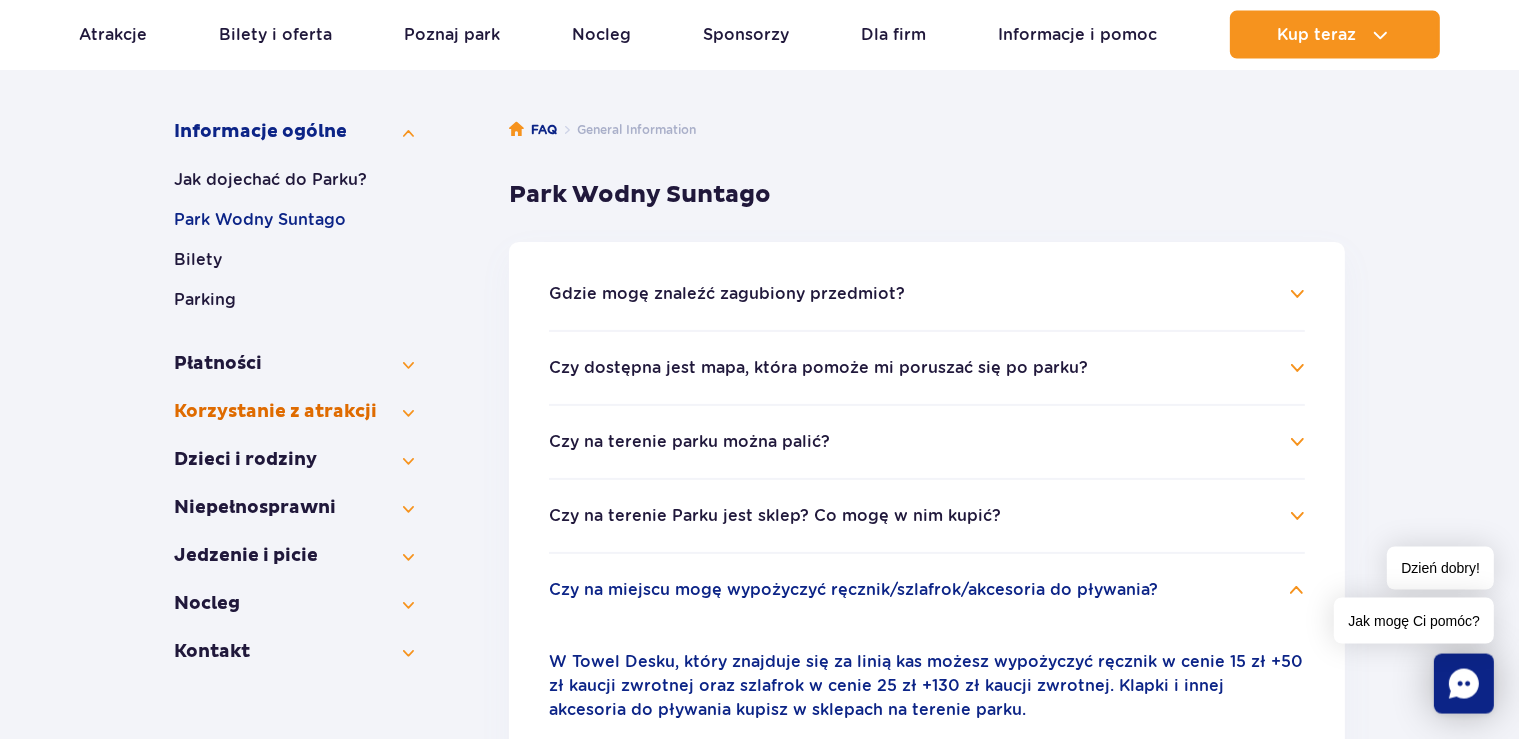 click on "Korzystanie z atrakcji" at bounding box center (294, 412) 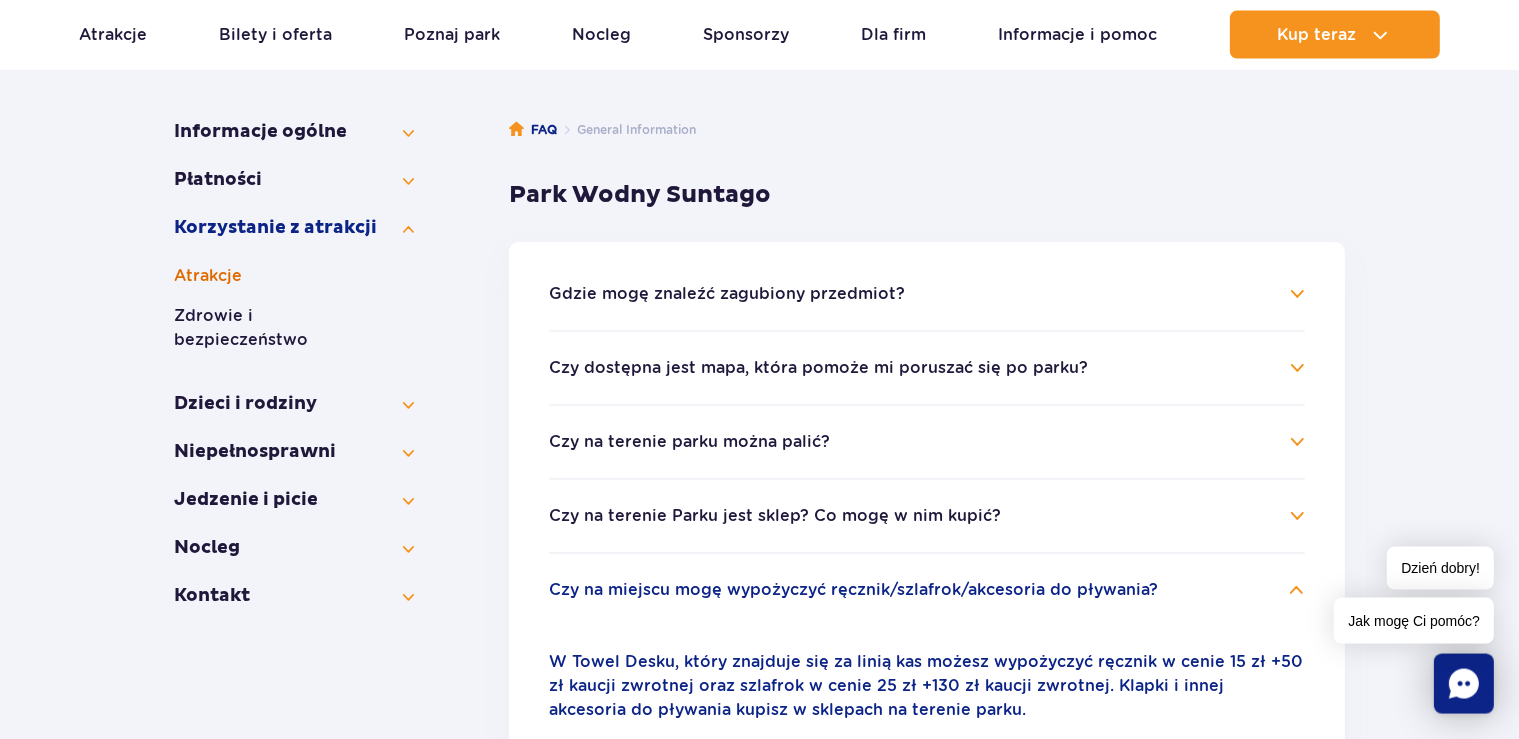 click on "Atrakcje" at bounding box center (294, 276) 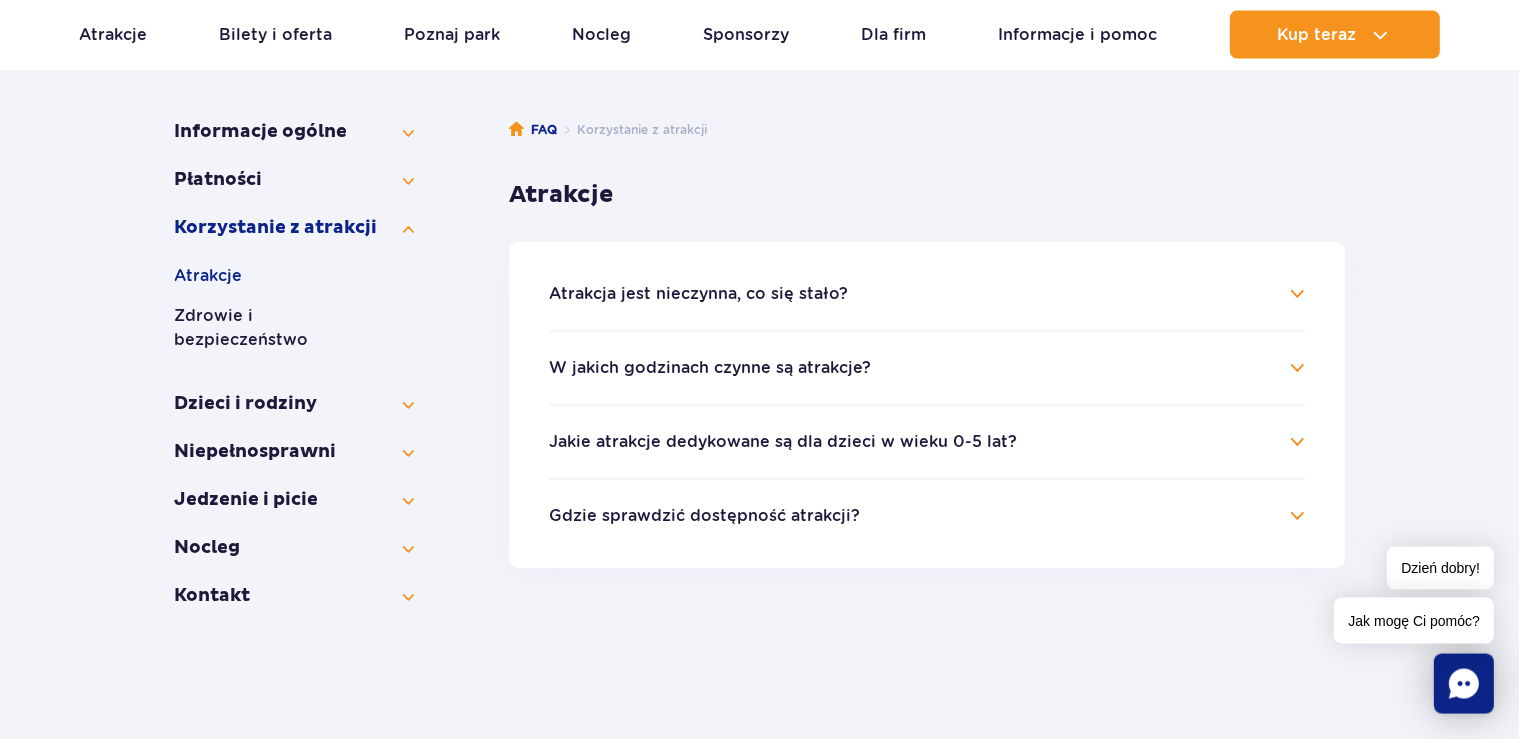 scroll, scrollTop: 303, scrollLeft: 0, axis: vertical 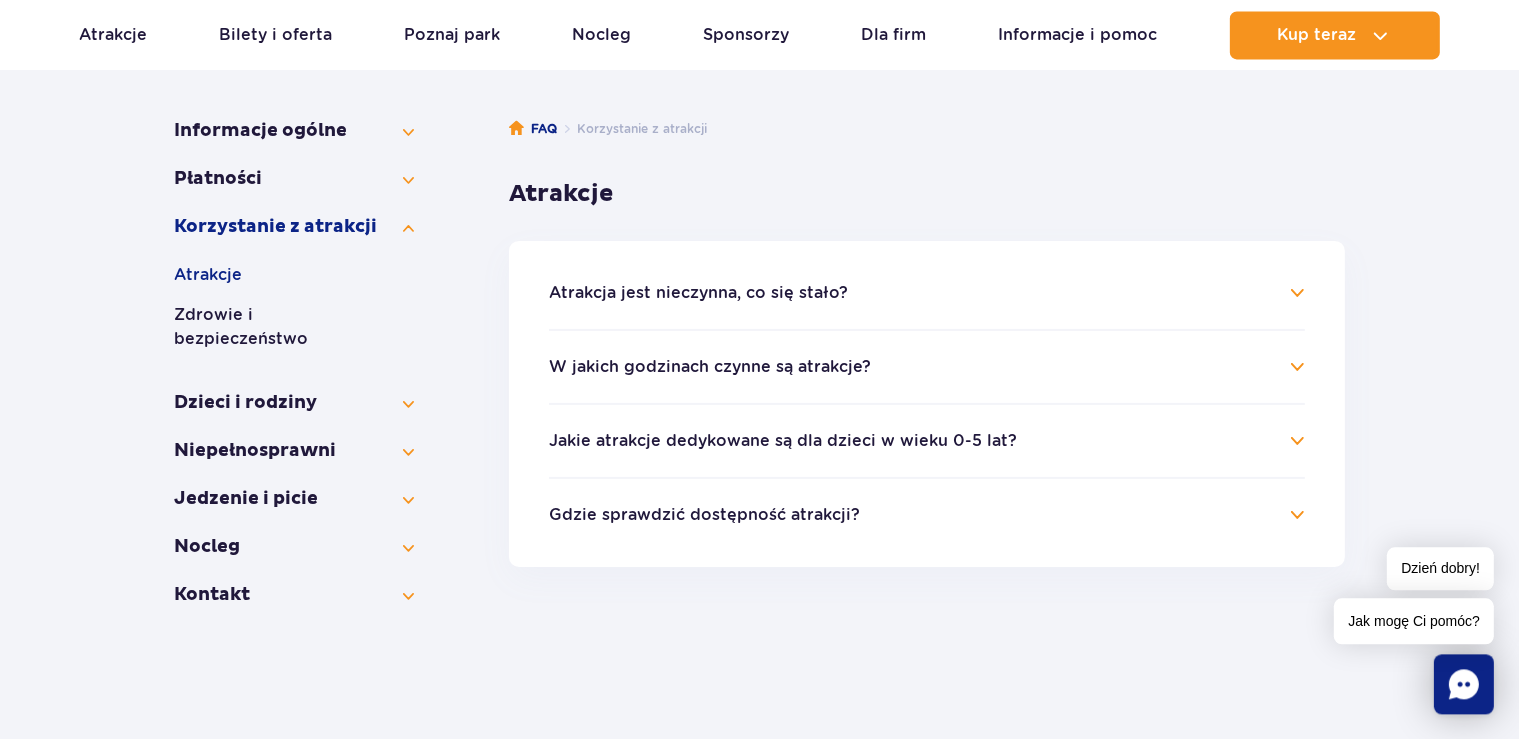 click on "Gdzie sprawdzić dostępność atrakcji?
Dostępność poszczególnych atrakcji wszystkich naszych stref można sprawdzić w zakładce Atrakcje na naszej stronie internetowej:  https://parkofpoland.com/pl/atrakcje." at bounding box center [927, 502] 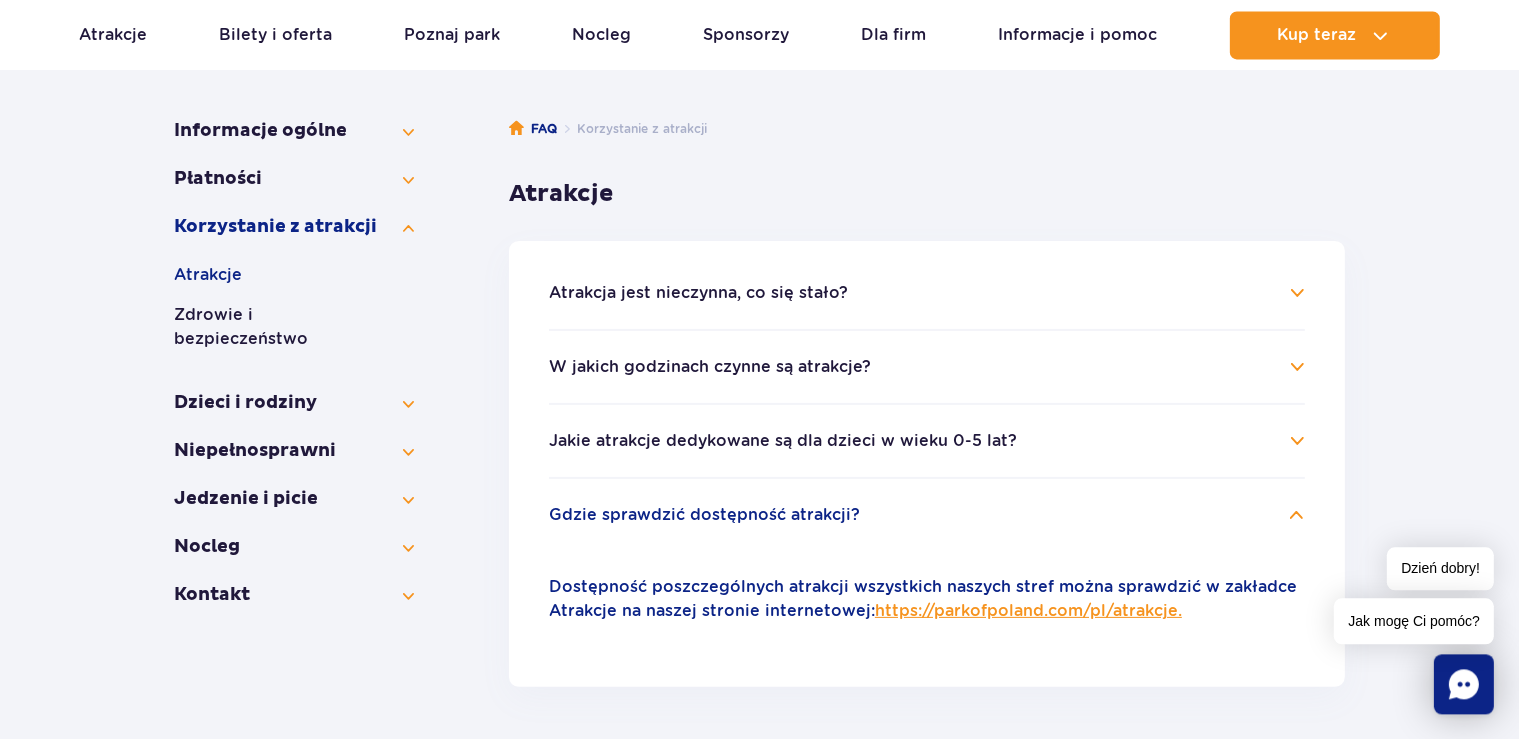 scroll, scrollTop: 302, scrollLeft: 0, axis: vertical 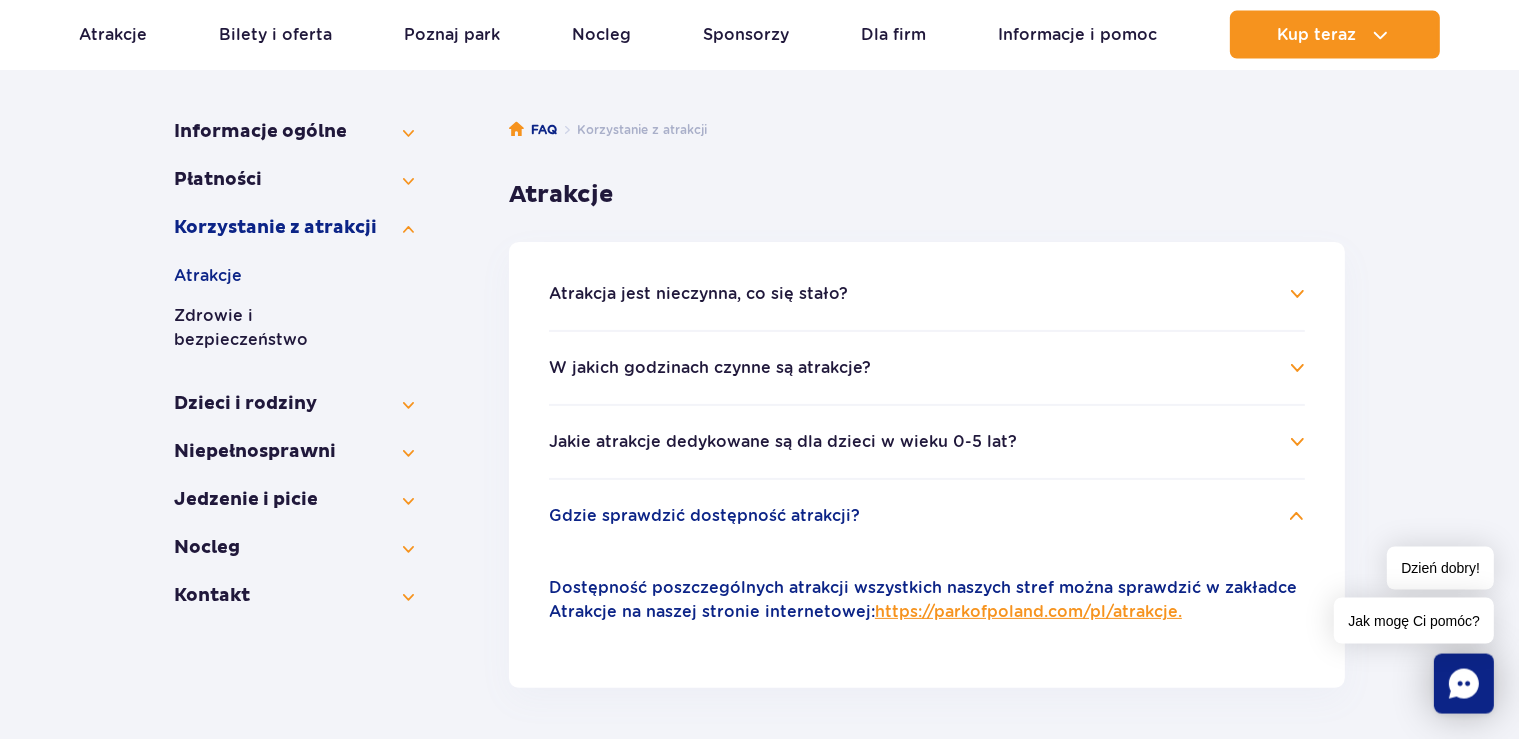 click on "https://parkofpoland.com/pl/atrakcje." at bounding box center [1028, 611] 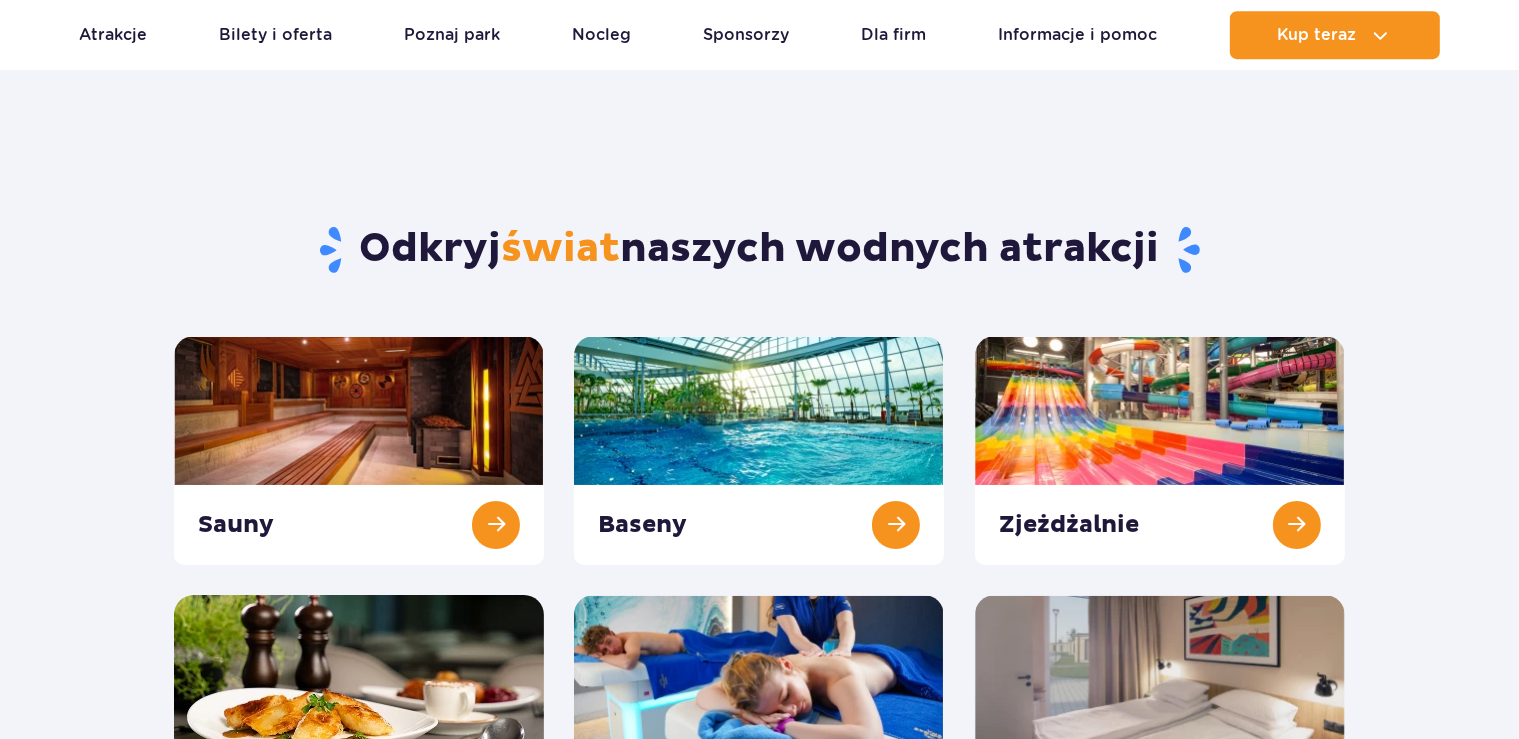 scroll, scrollTop: 45, scrollLeft: 0, axis: vertical 